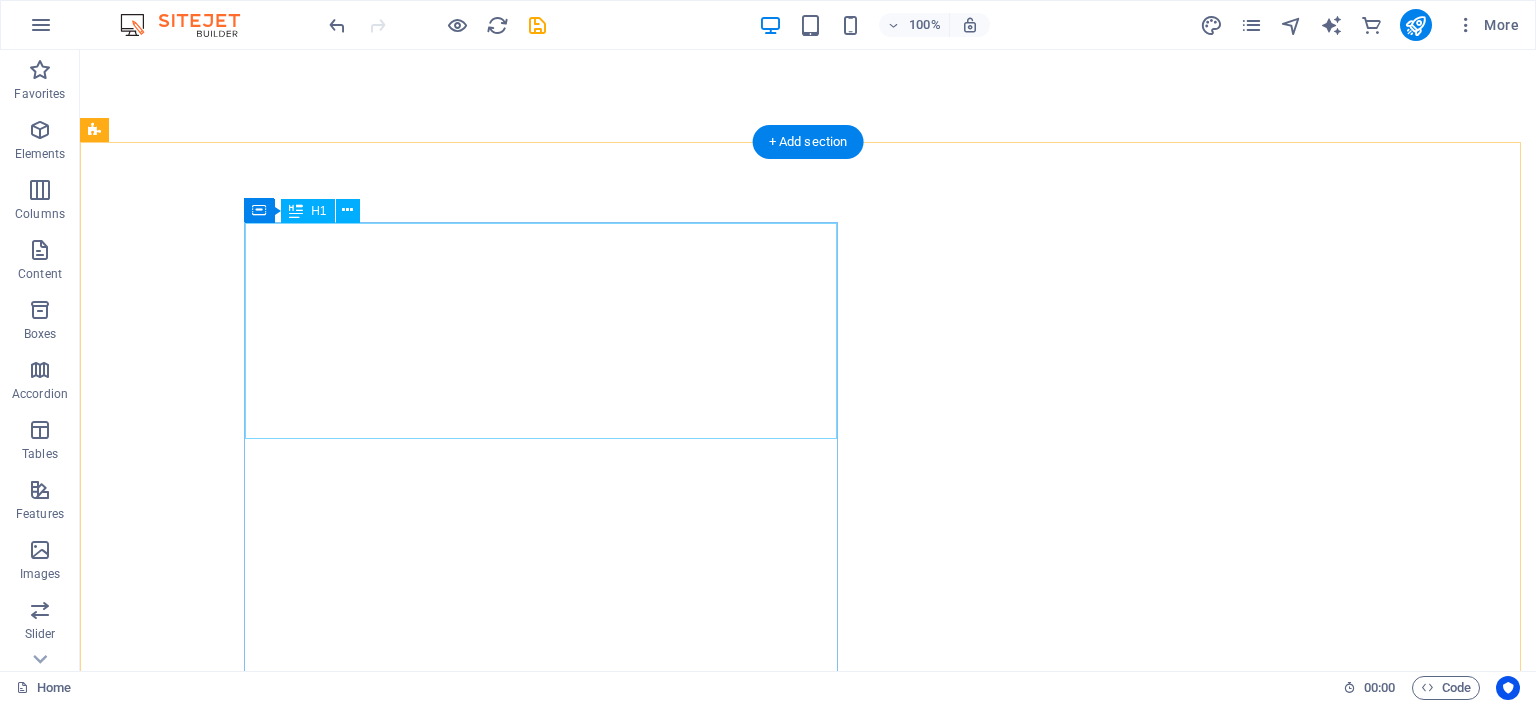 scroll, scrollTop: 0, scrollLeft: 0, axis: both 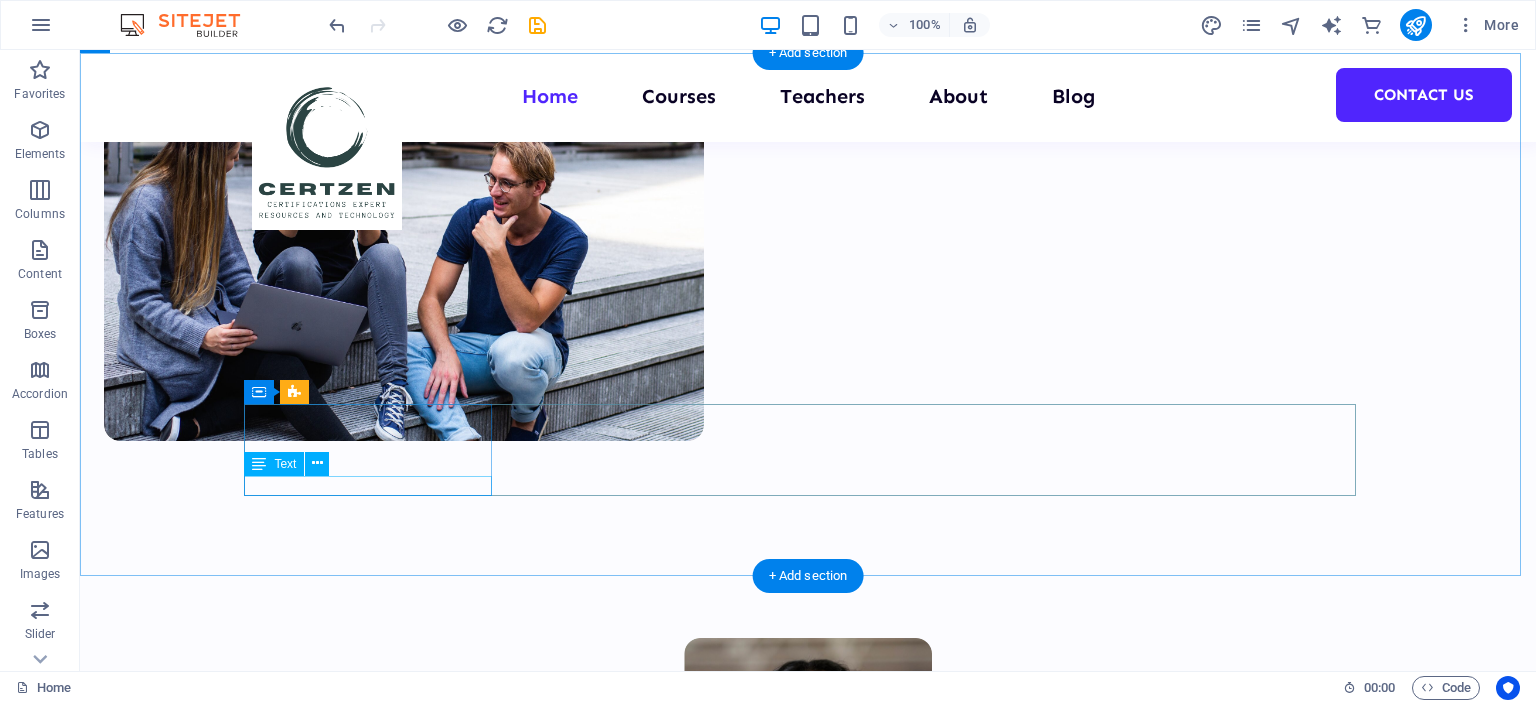 click on "Students" at bounding box center [376, 1823] 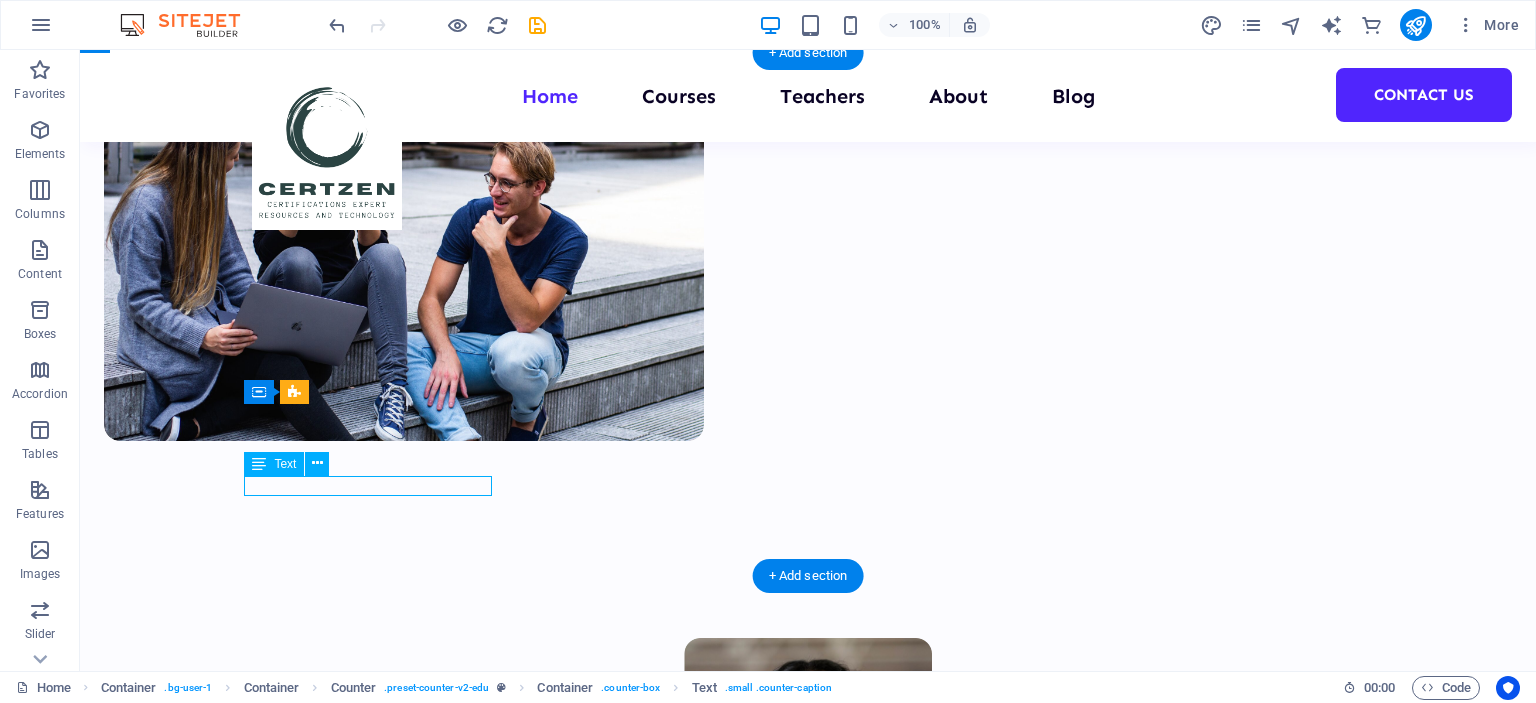 click on "Students" at bounding box center (376, 1823) 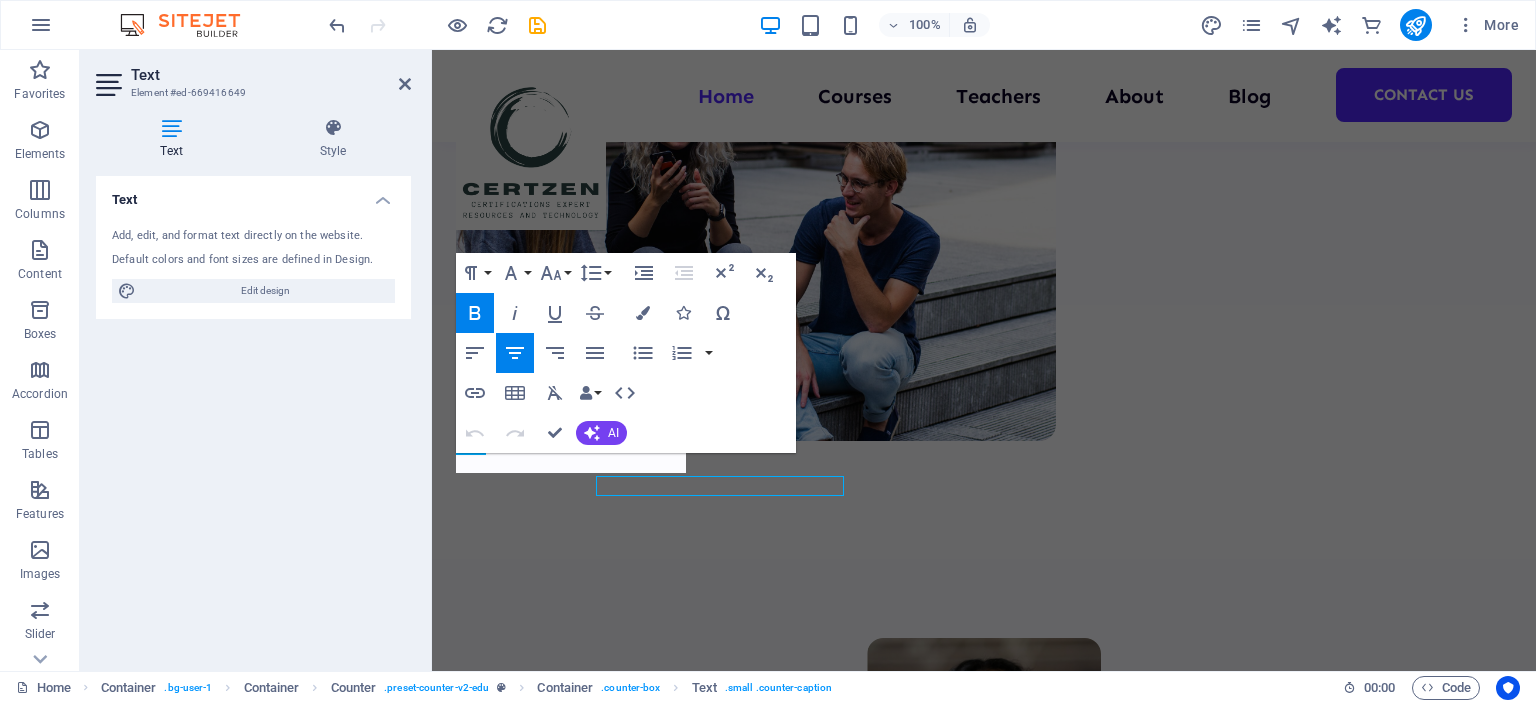 scroll, scrollTop: 2, scrollLeft: 0, axis: vertical 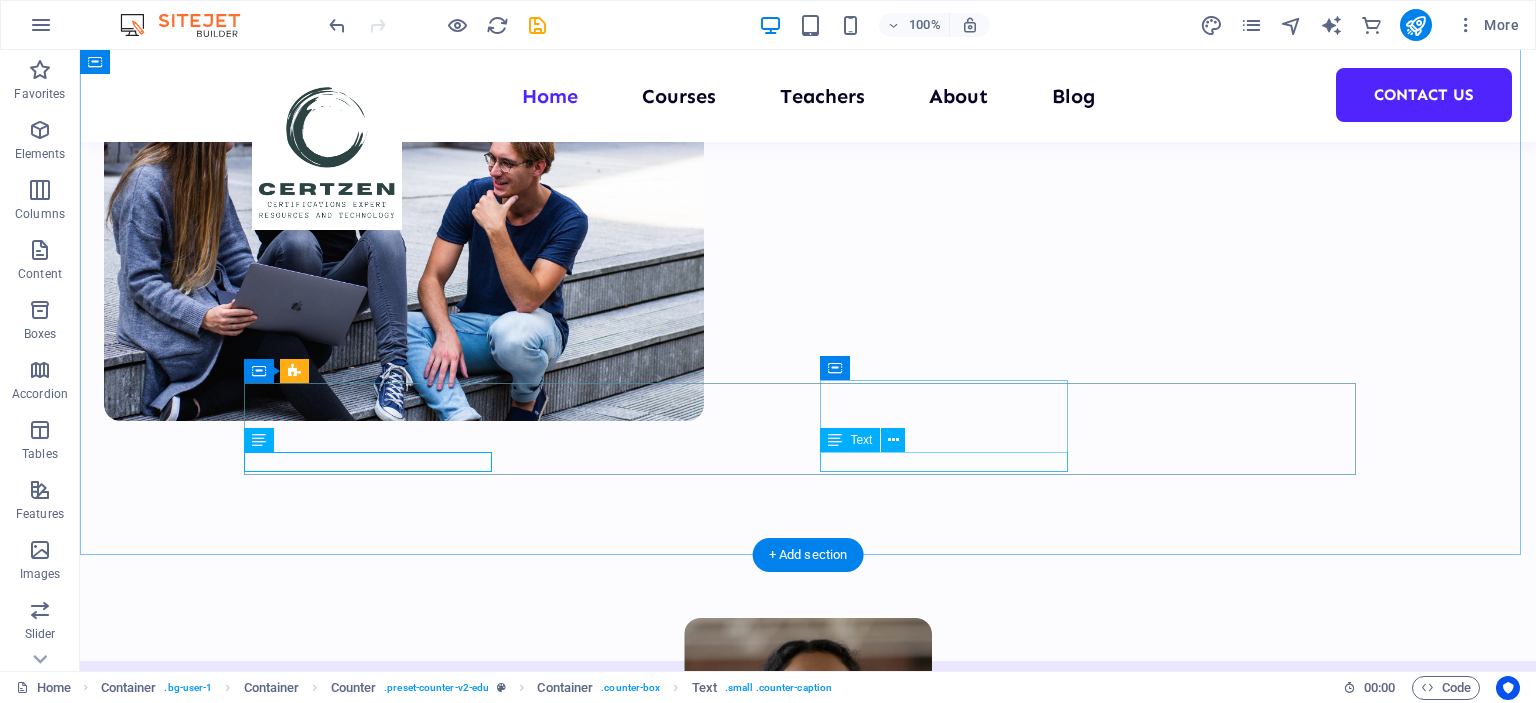 click on "Reviews" at bounding box center [376, 2155] 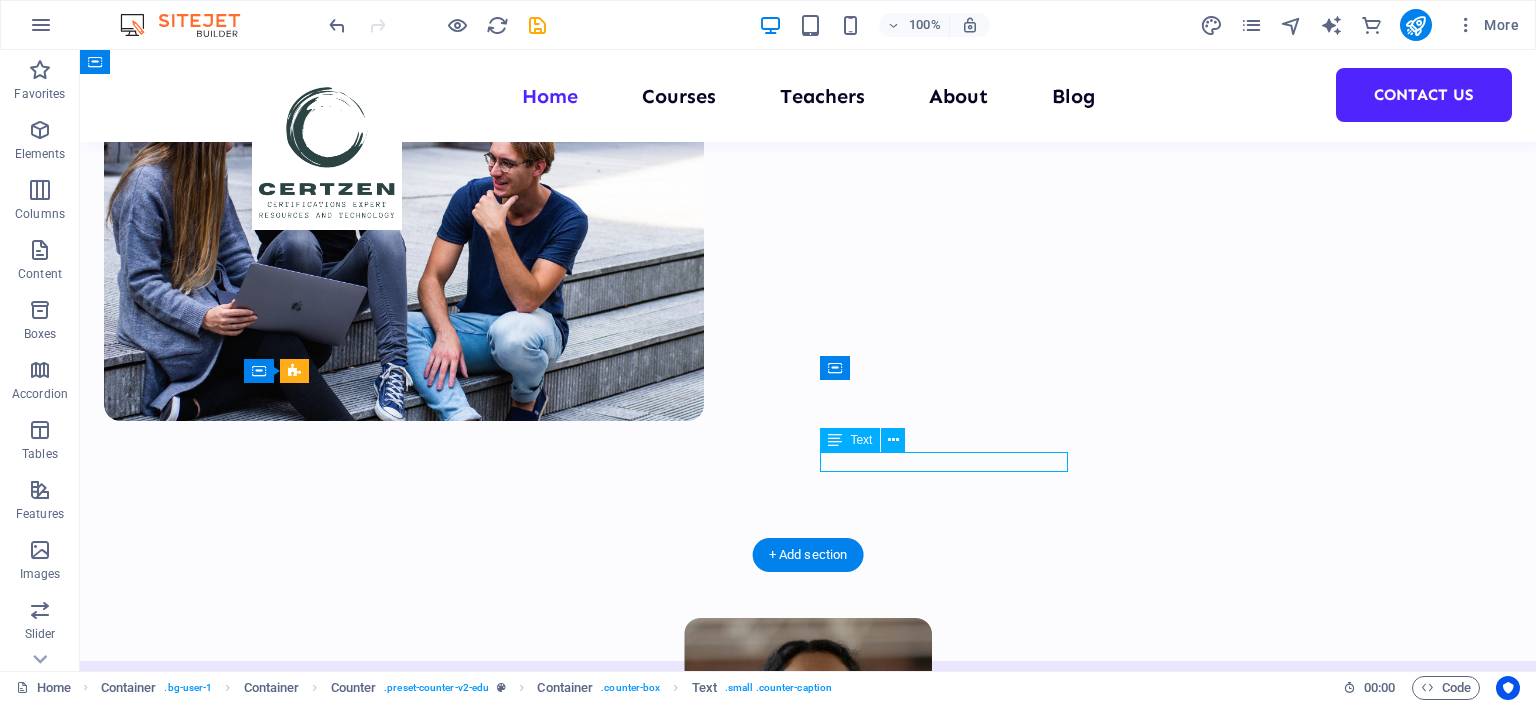 click on "Reviews" at bounding box center (376, 2155) 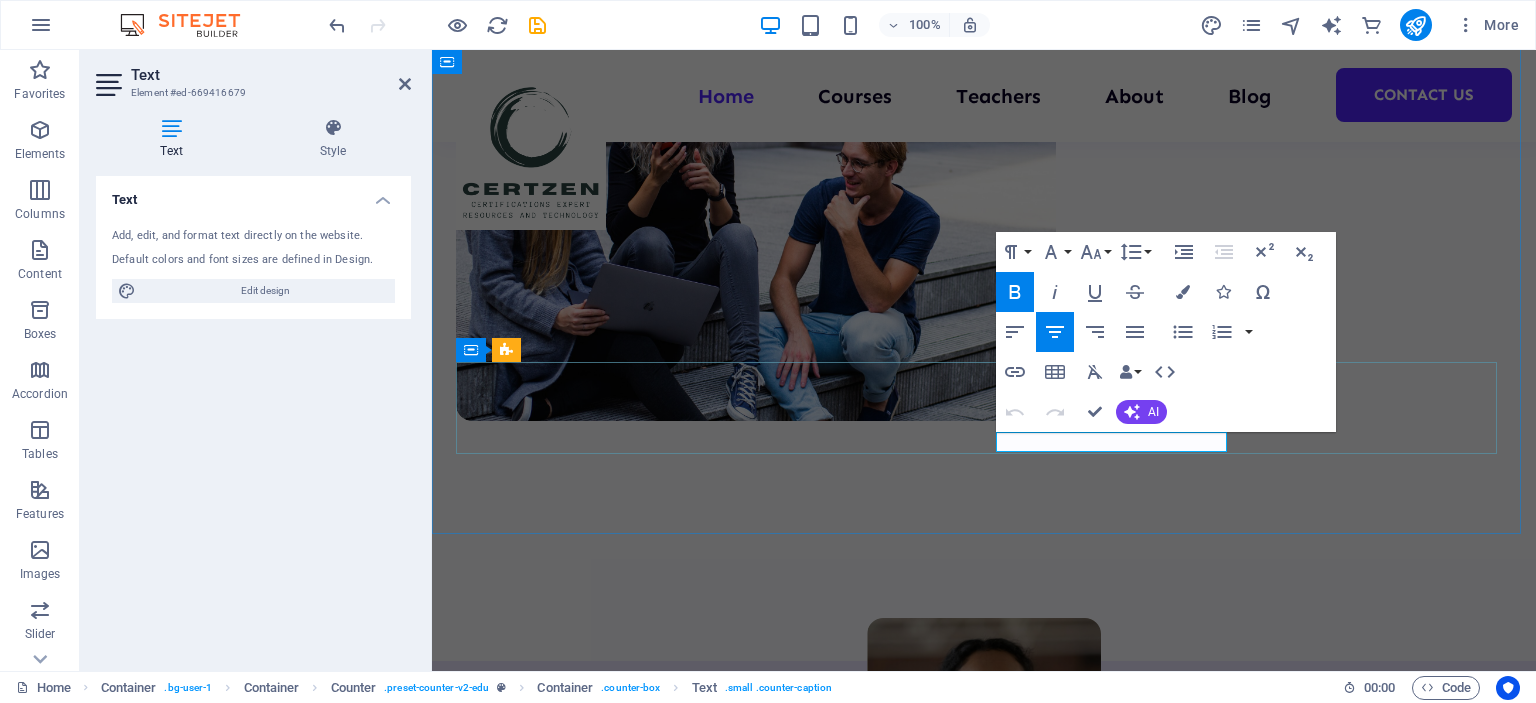 drag, startPoint x: 1068, startPoint y: 444, endPoint x: 1206, endPoint y: 441, distance: 138.03261 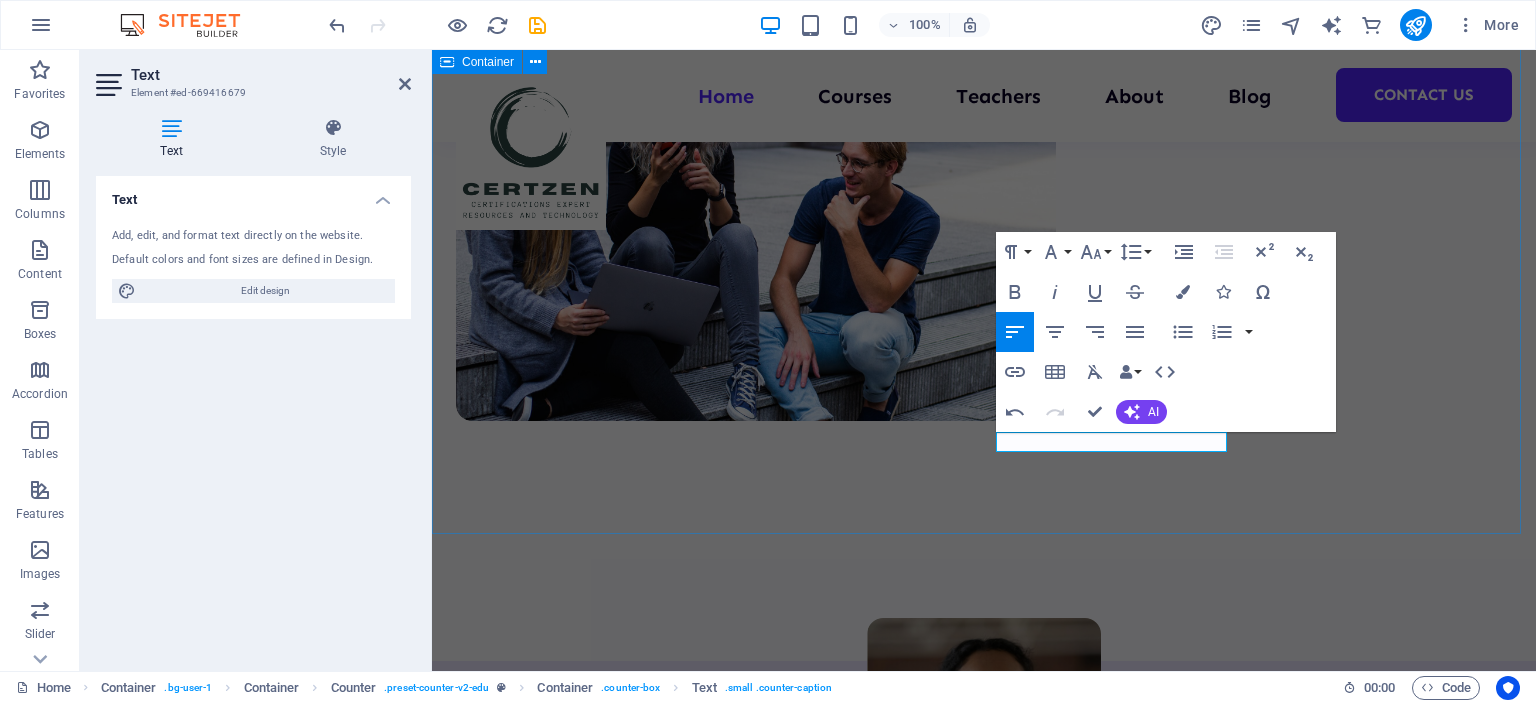 click on "[NUMBER] Students [NUMBER] Courses [NUMBER] COMPANYS [NUMBER] TEACHERS" at bounding box center (984, 1510) 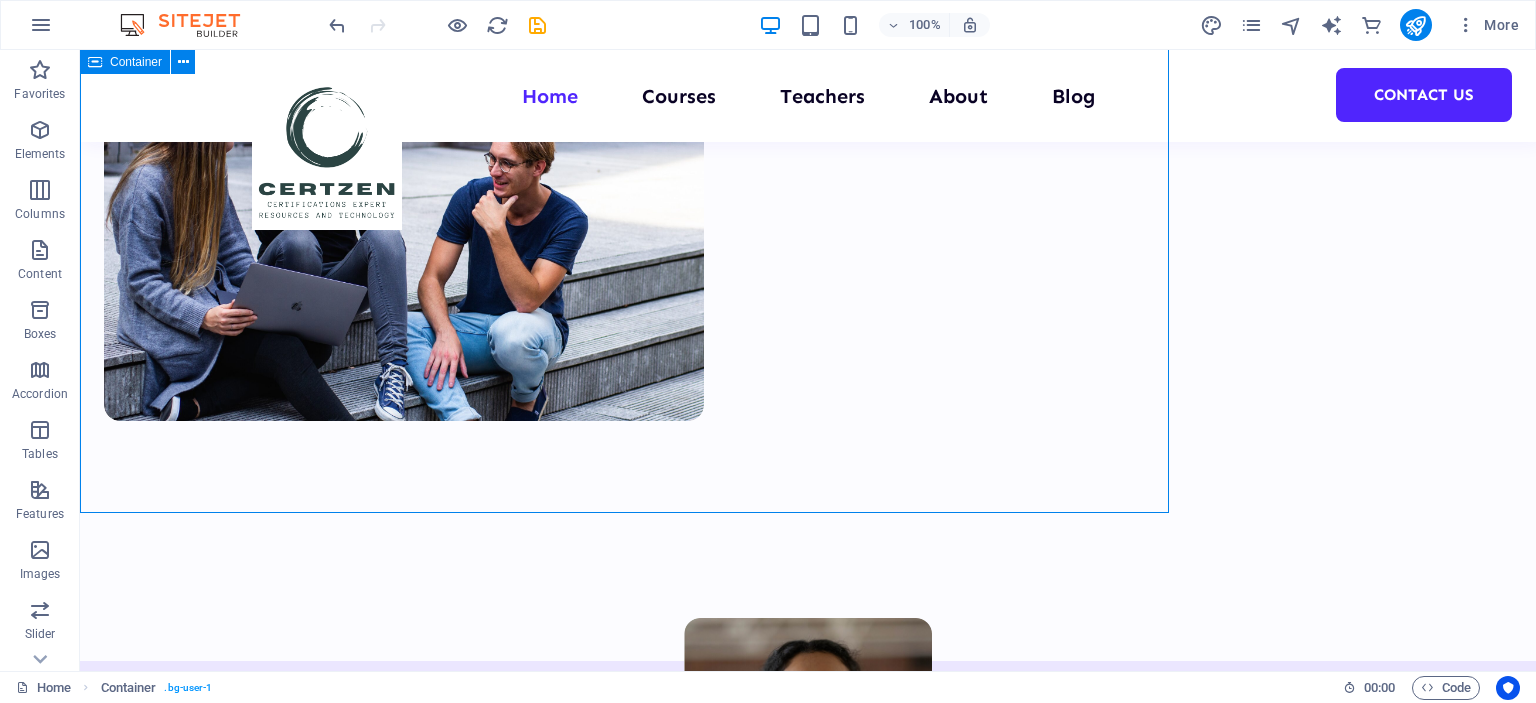 scroll, scrollTop: 1141, scrollLeft: 0, axis: vertical 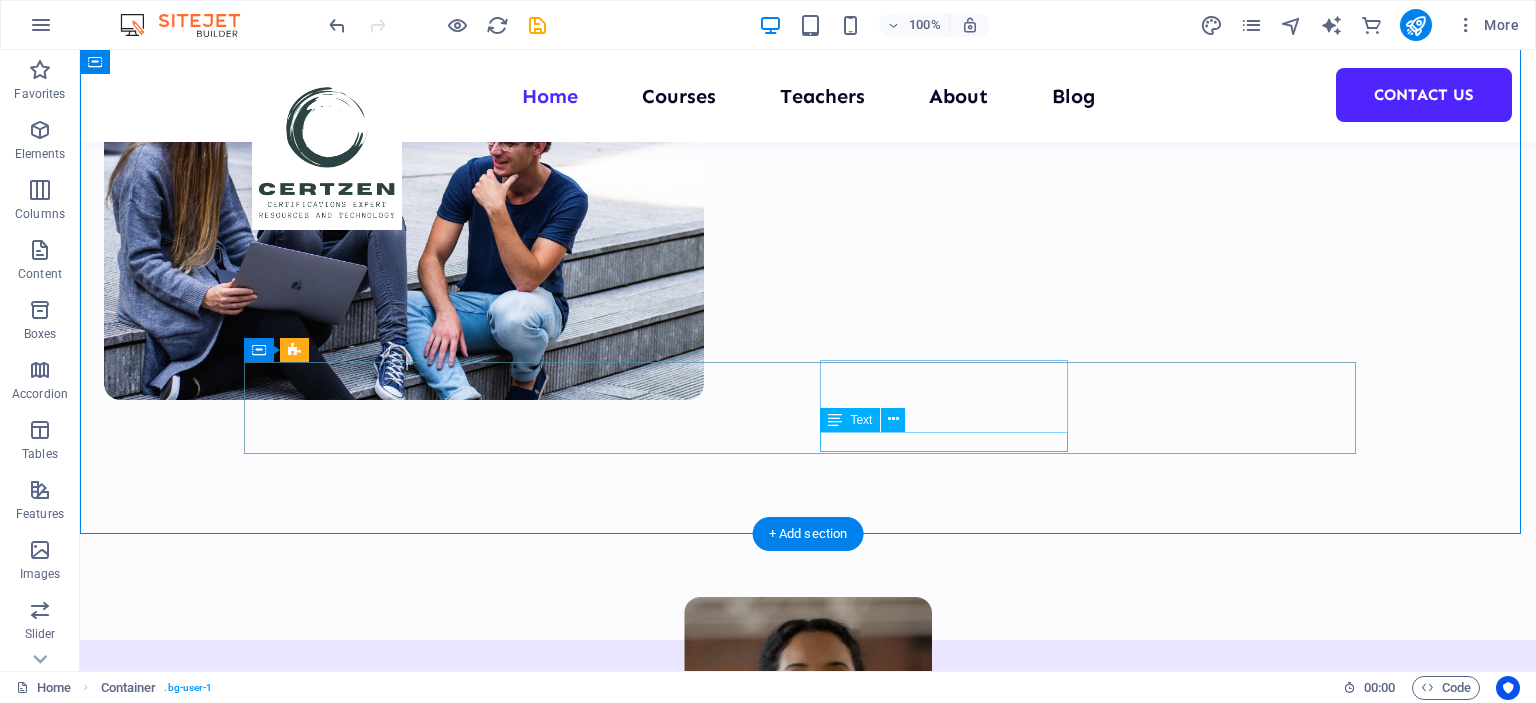 click on "COMPANYS" at bounding box center [376, 2134] 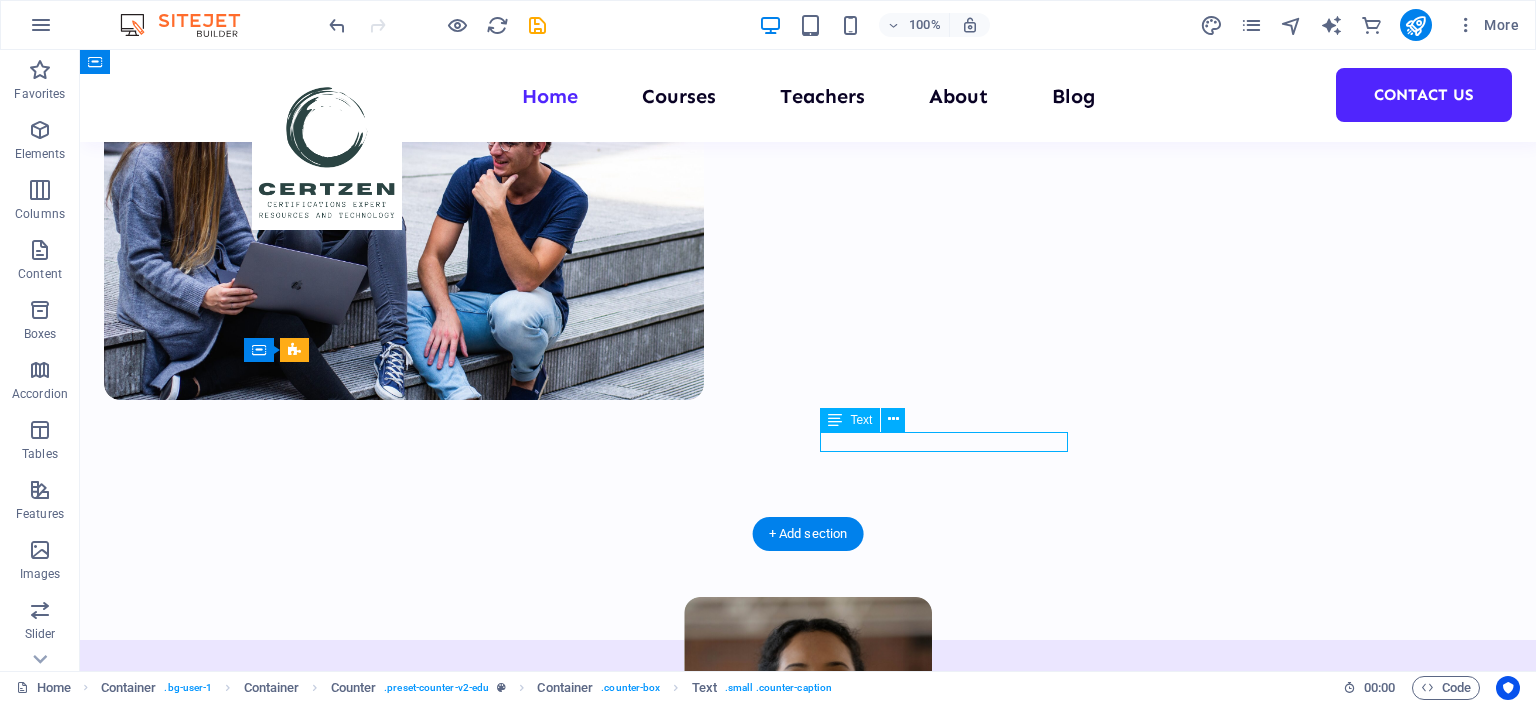 click on "COMPANYS" at bounding box center (376, 2134) 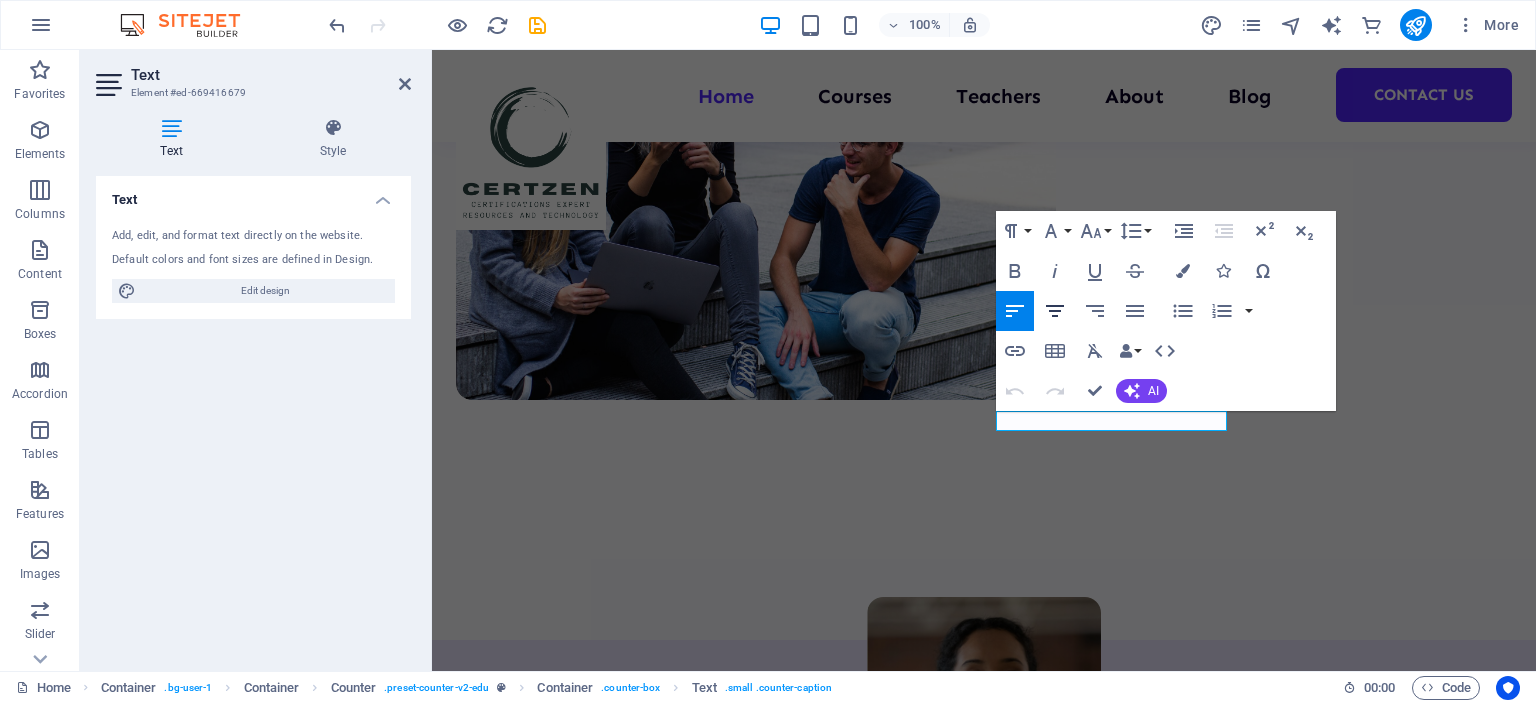 click 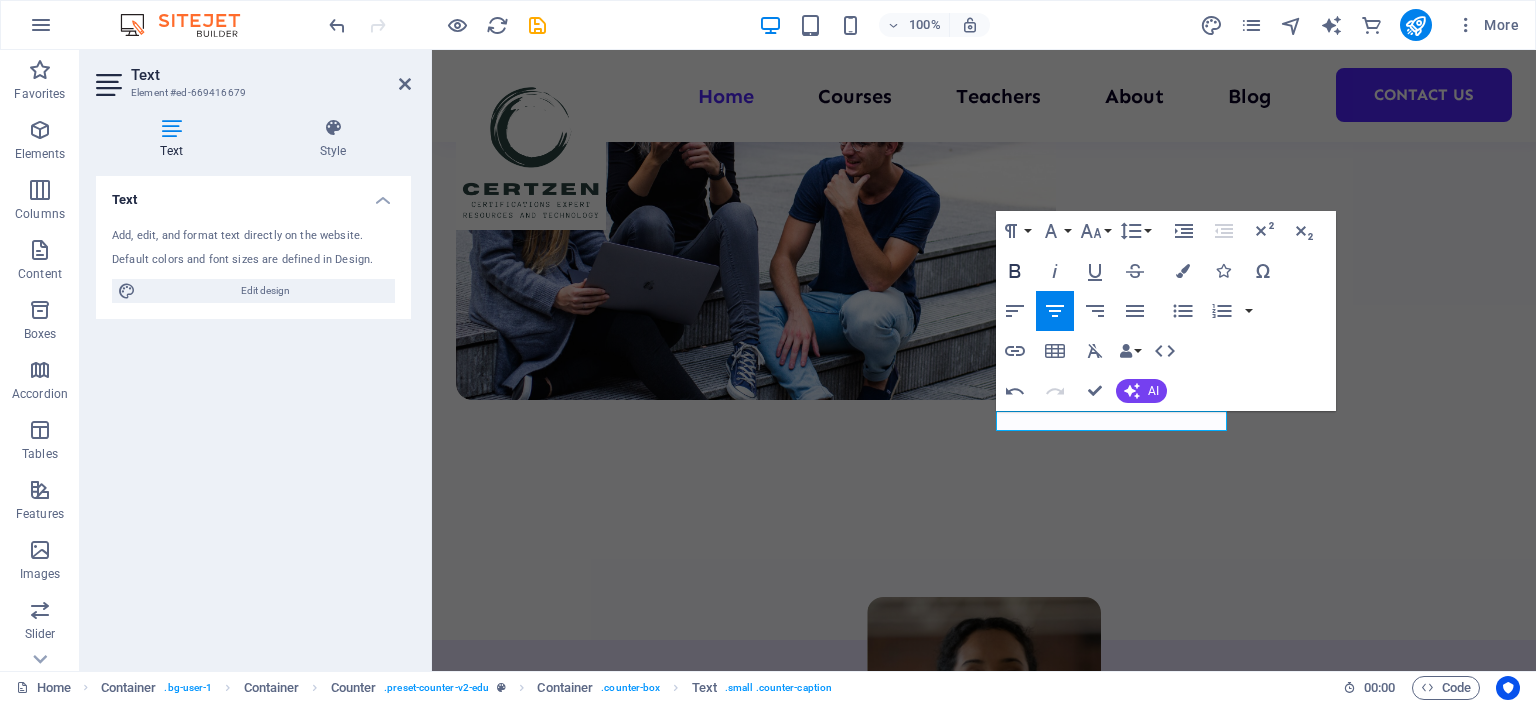 click 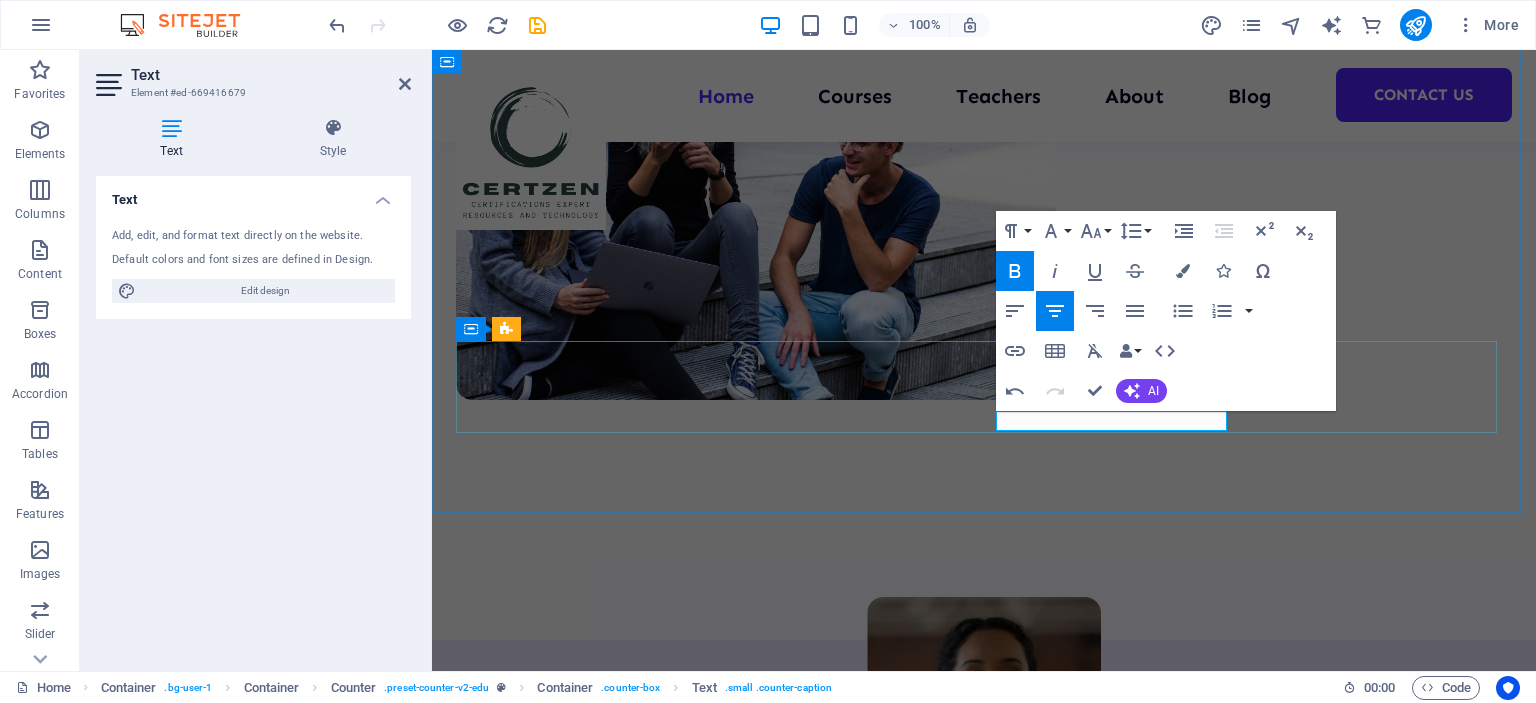 drag, startPoint x: 1064, startPoint y: 414, endPoint x: 1165, endPoint y: 418, distance: 101.07918 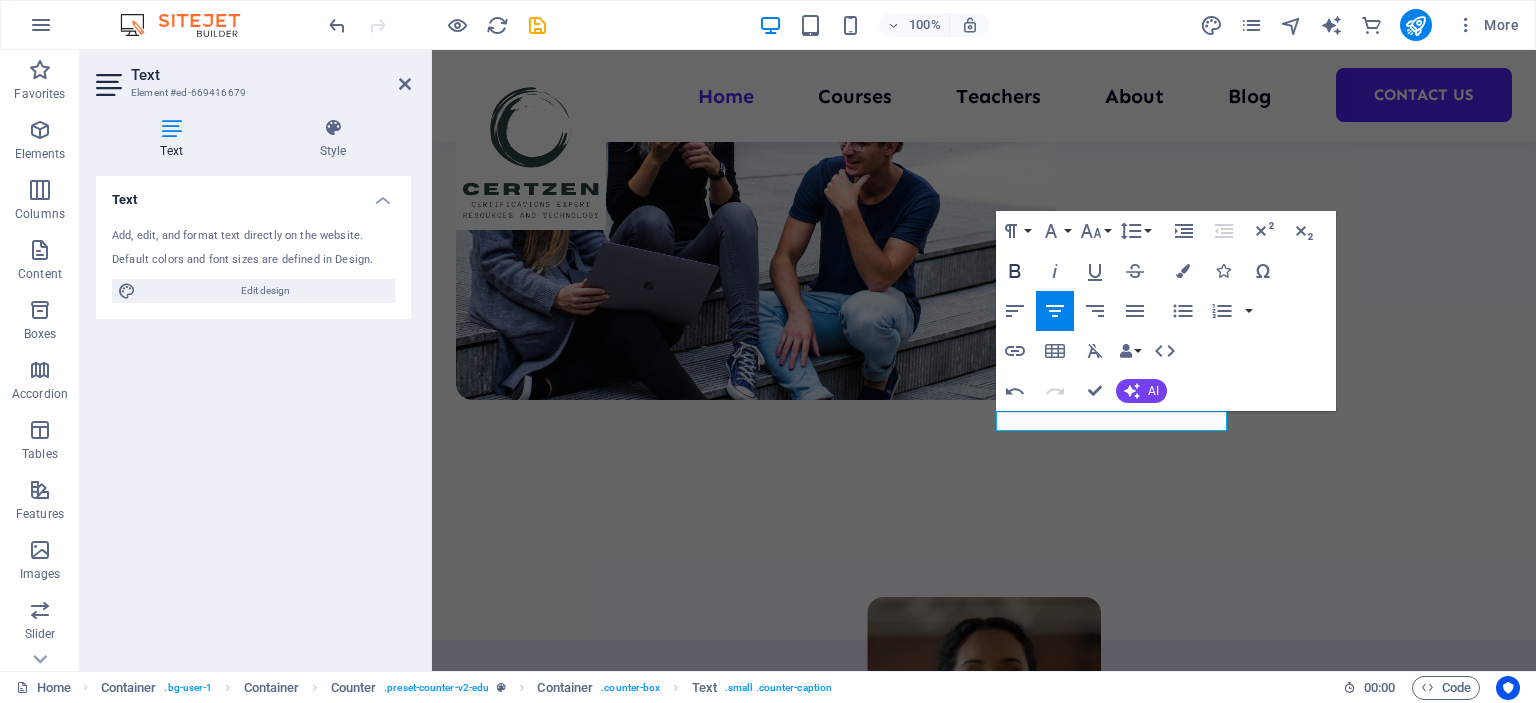 click 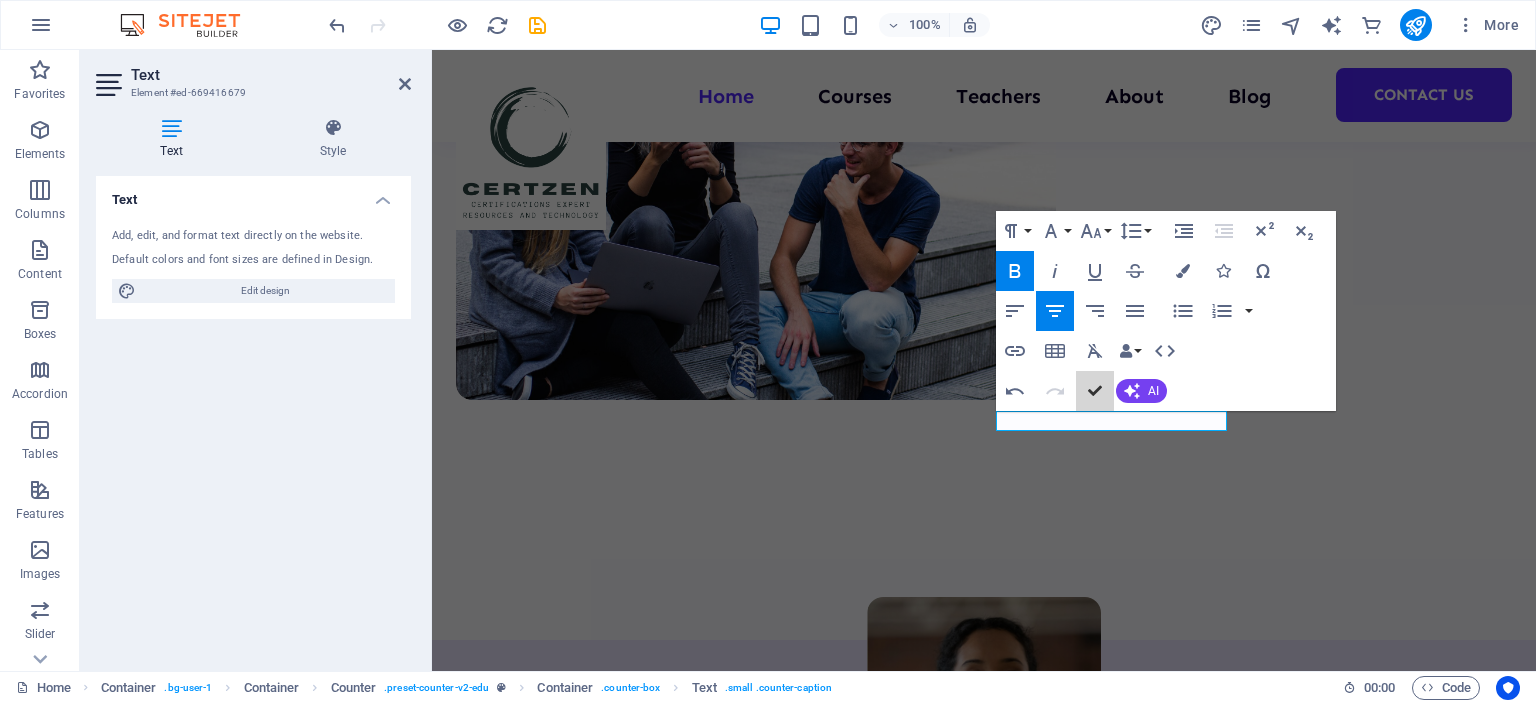 scroll, scrollTop: 1162, scrollLeft: 0, axis: vertical 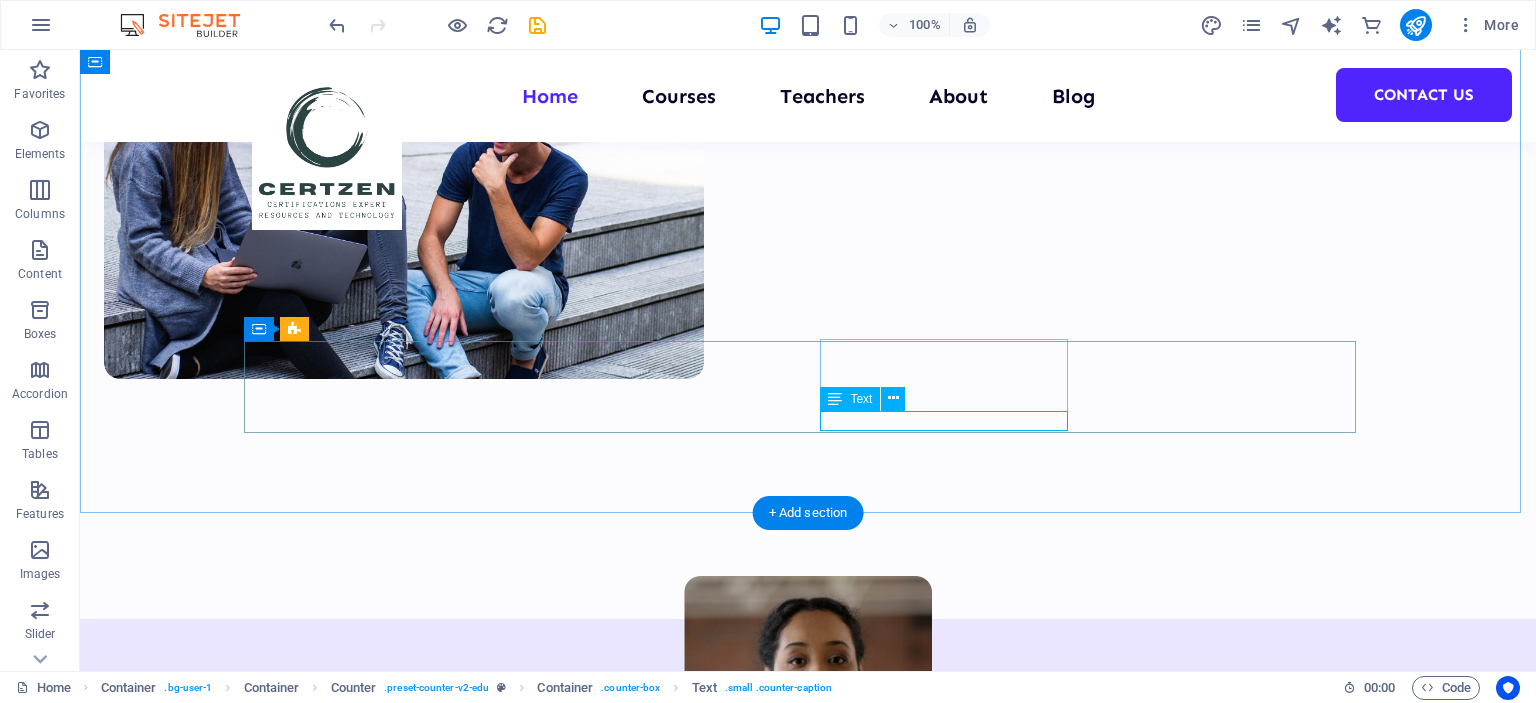 click on "COMPANYS" at bounding box center (376, 2113) 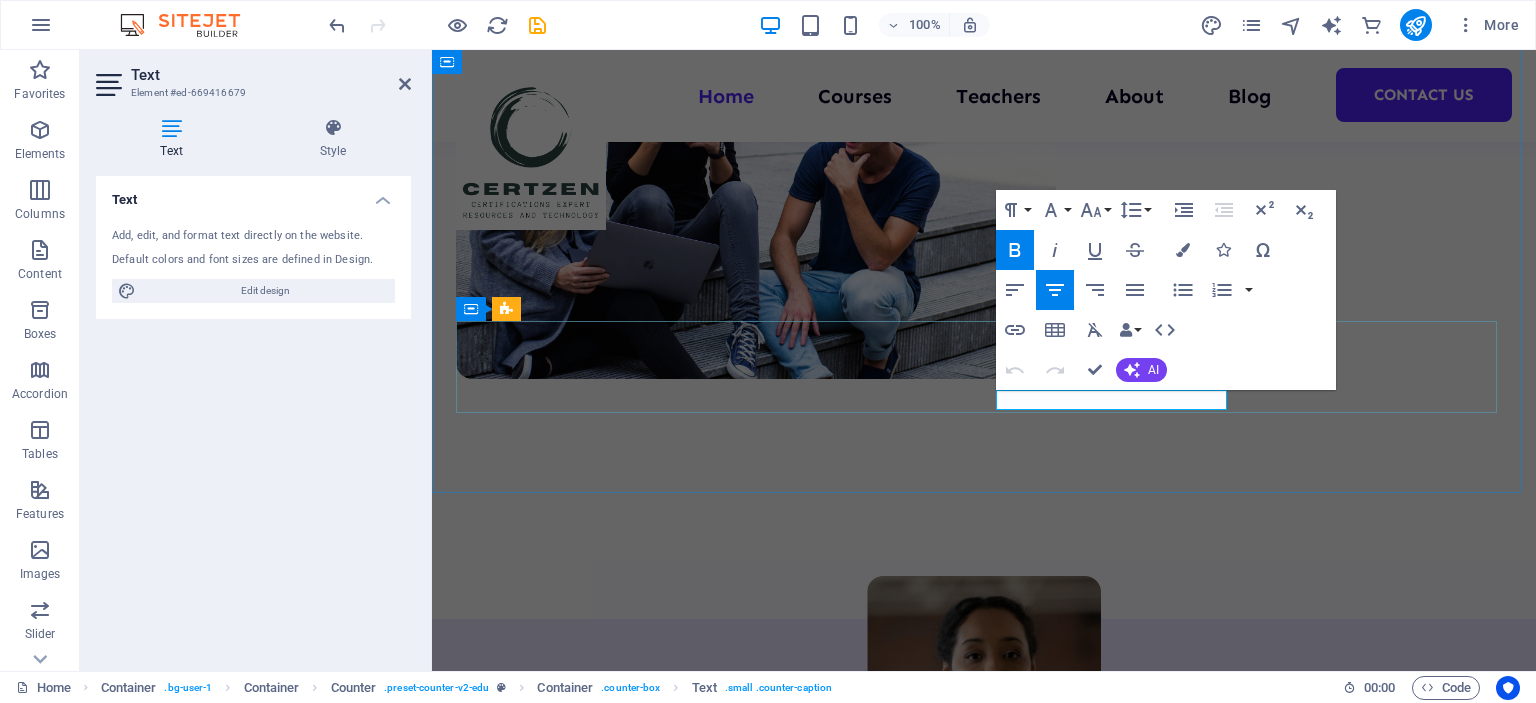 drag, startPoint x: 1146, startPoint y: 403, endPoint x: 1178, endPoint y: 402, distance: 32.01562 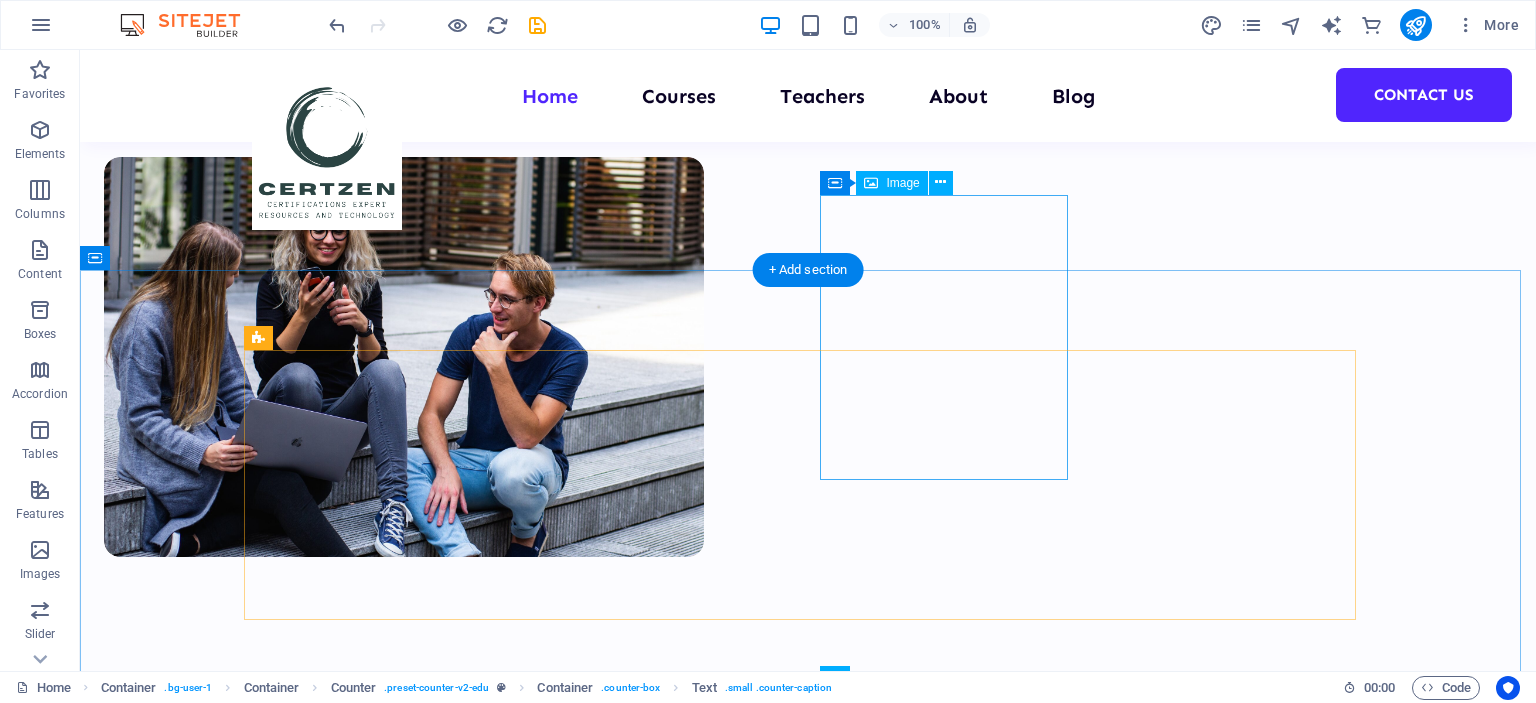 scroll, scrollTop: 1183, scrollLeft: 0, axis: vertical 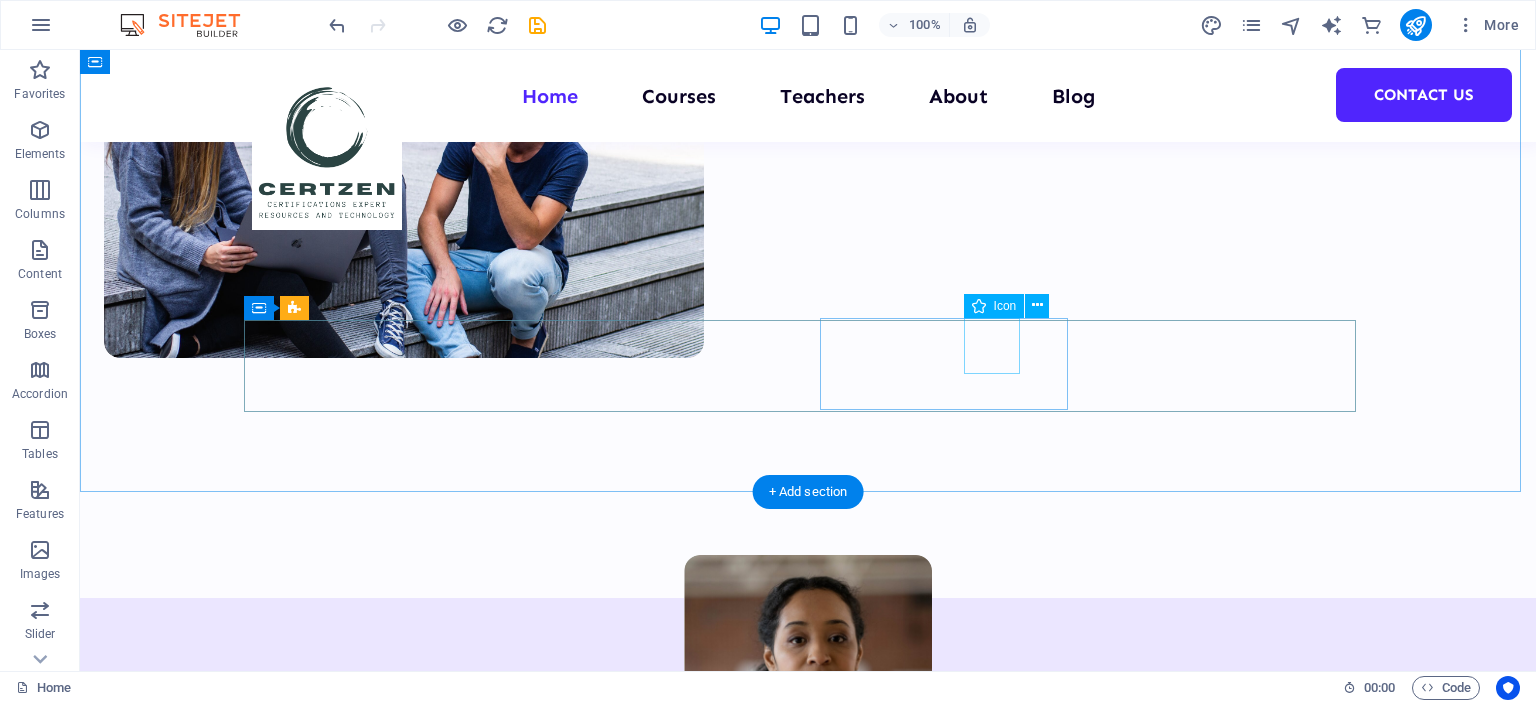 click at bounding box center [376, 2033] 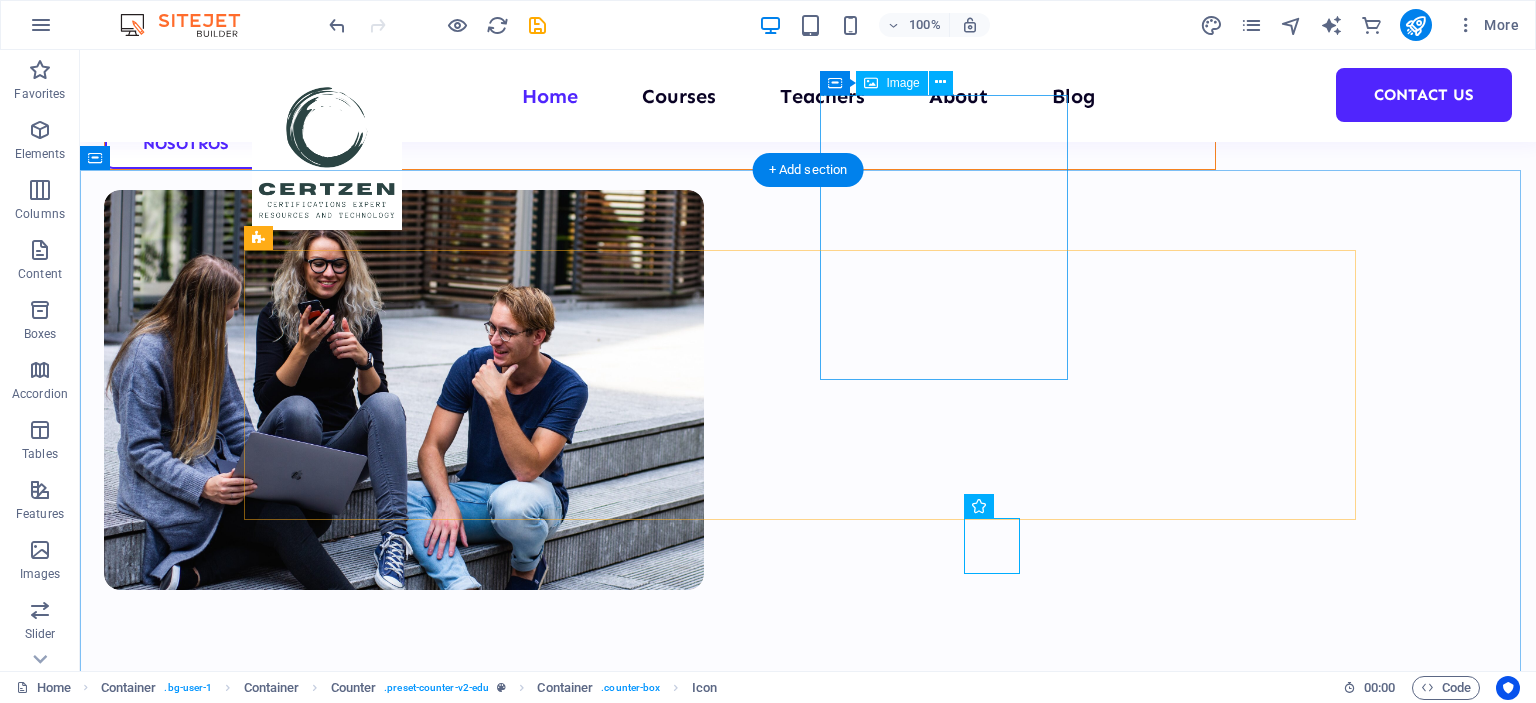 scroll, scrollTop: 983, scrollLeft: 0, axis: vertical 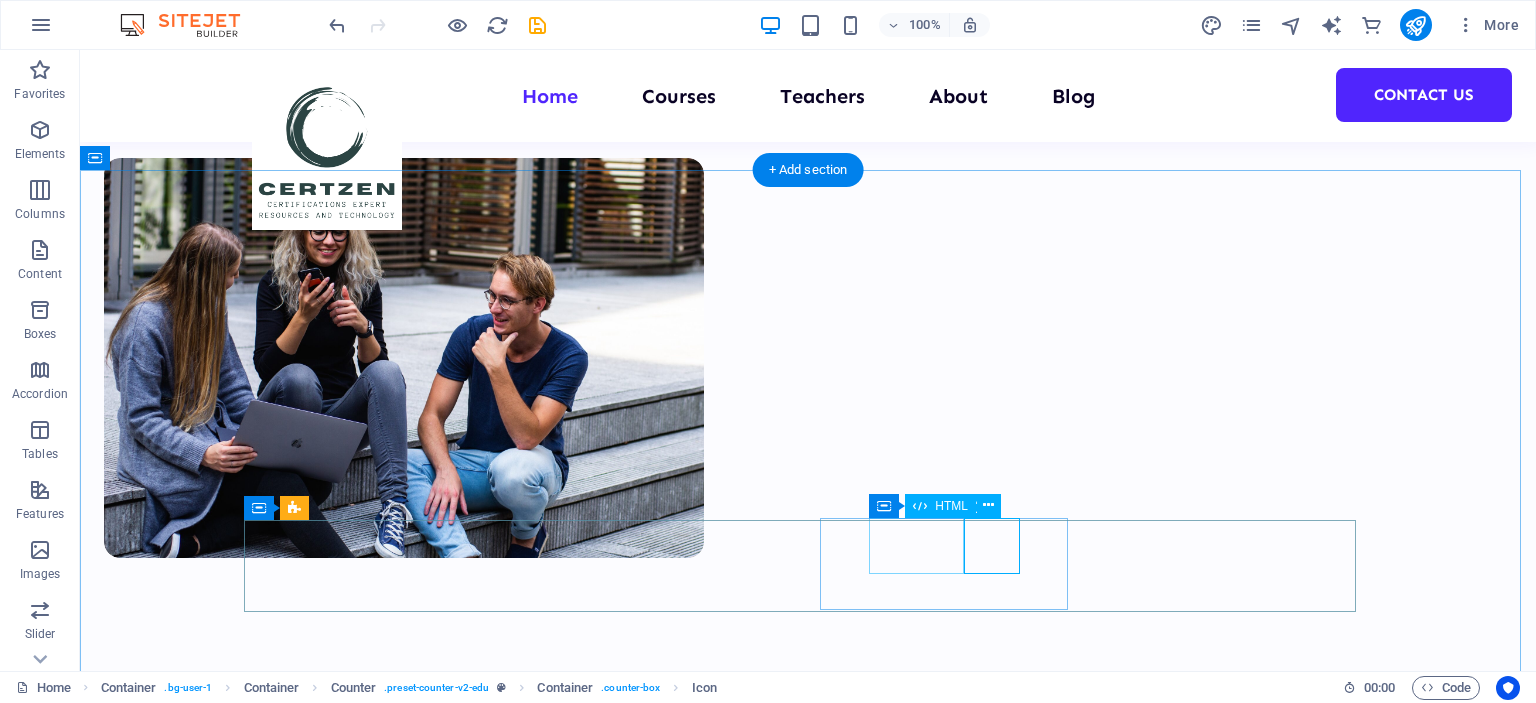 click on "100" at bounding box center (376, 2173) 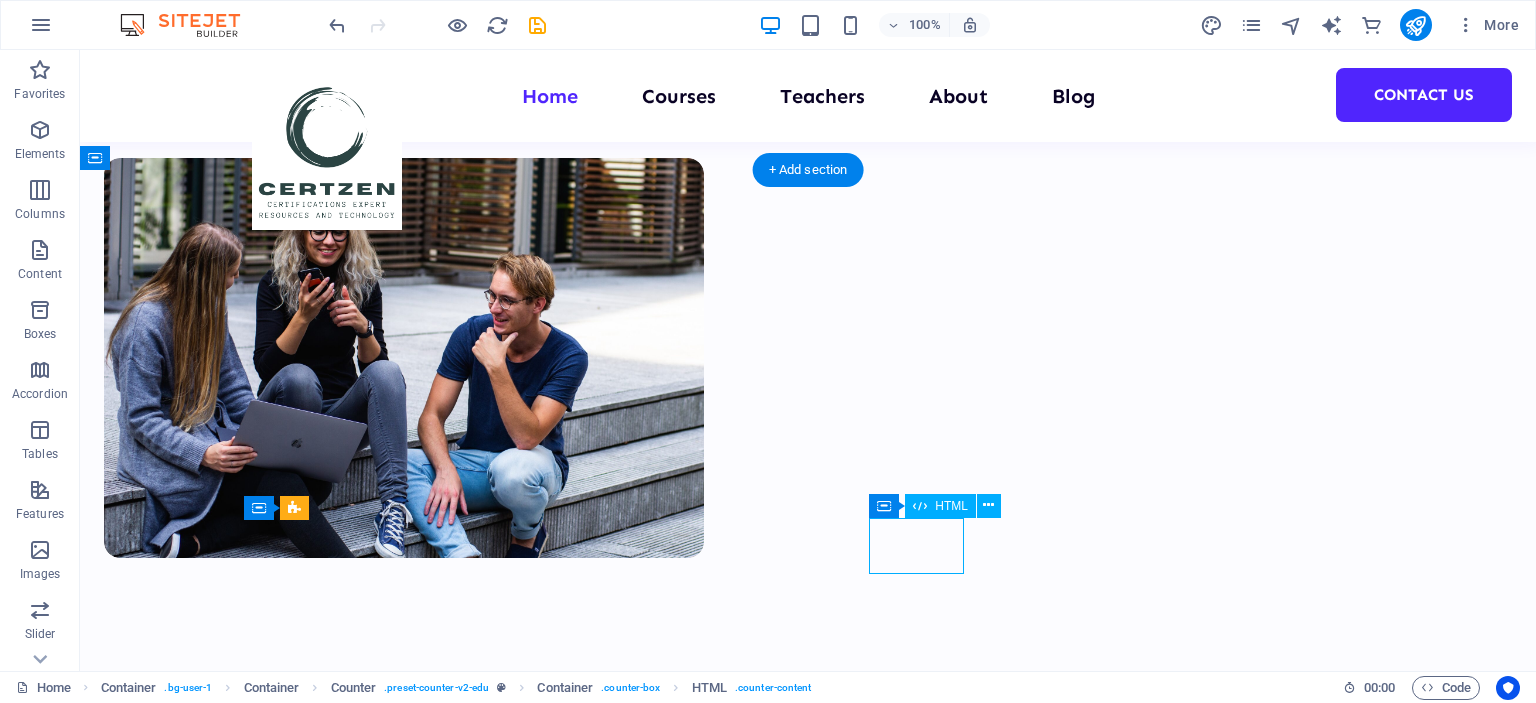 click on "100" at bounding box center [376, 2173] 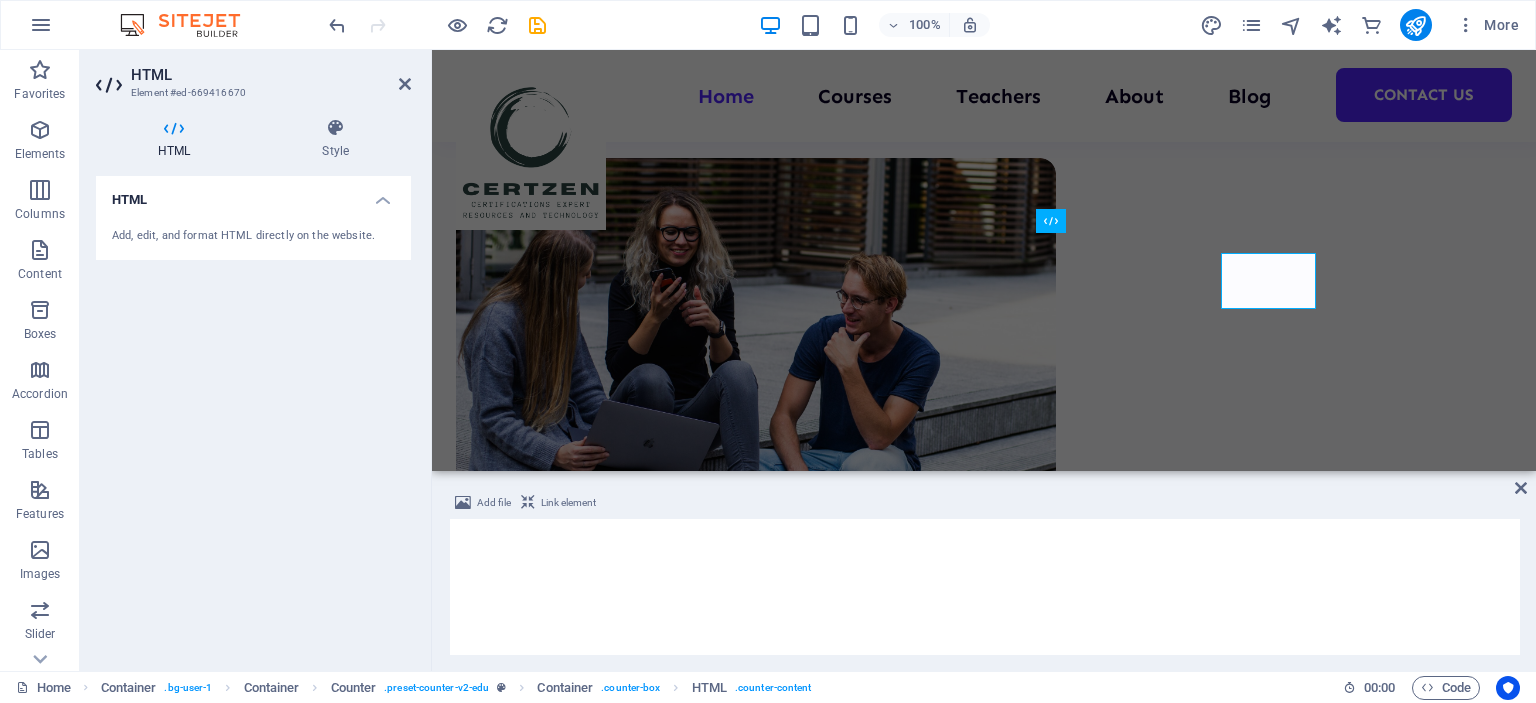 scroll, scrollTop: 1248, scrollLeft: 0, axis: vertical 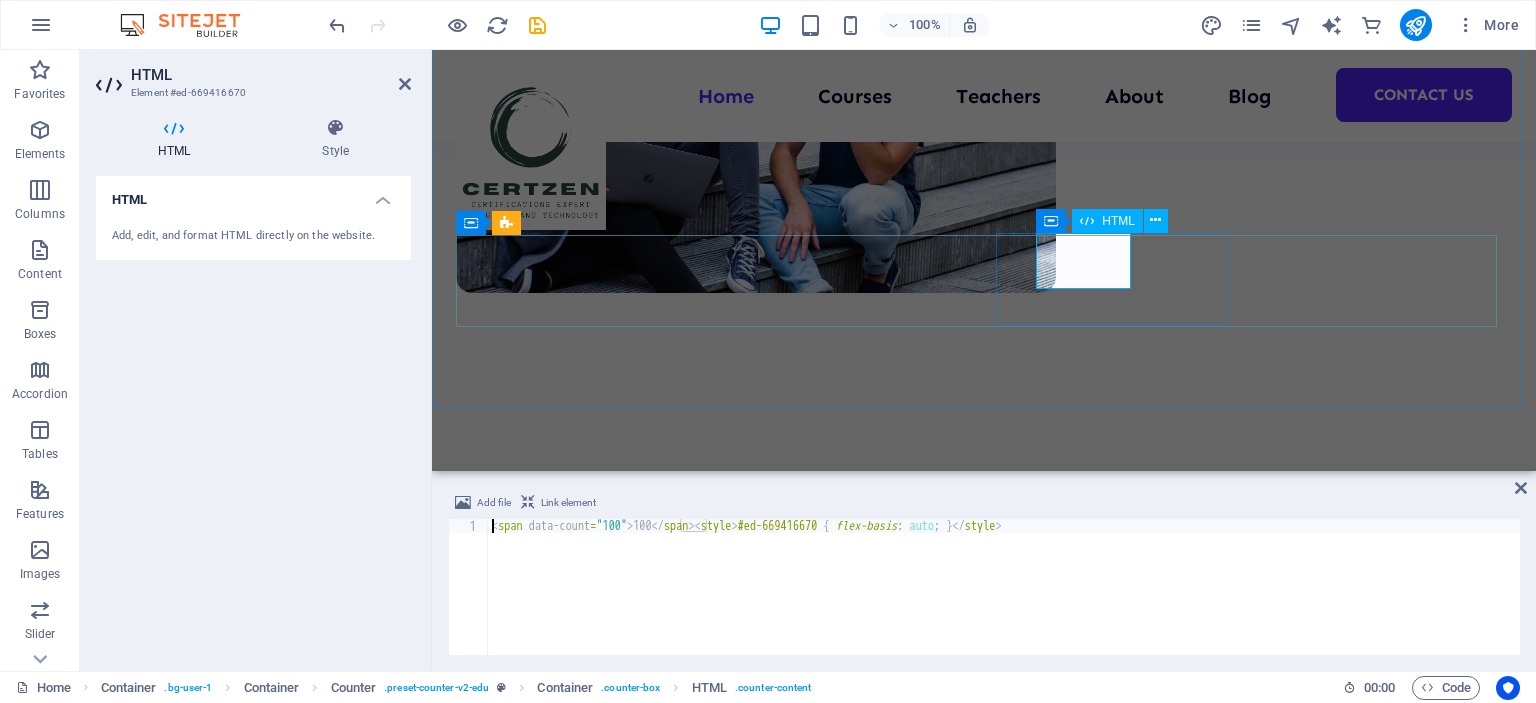 click on "100" at bounding box center (573, 1844) 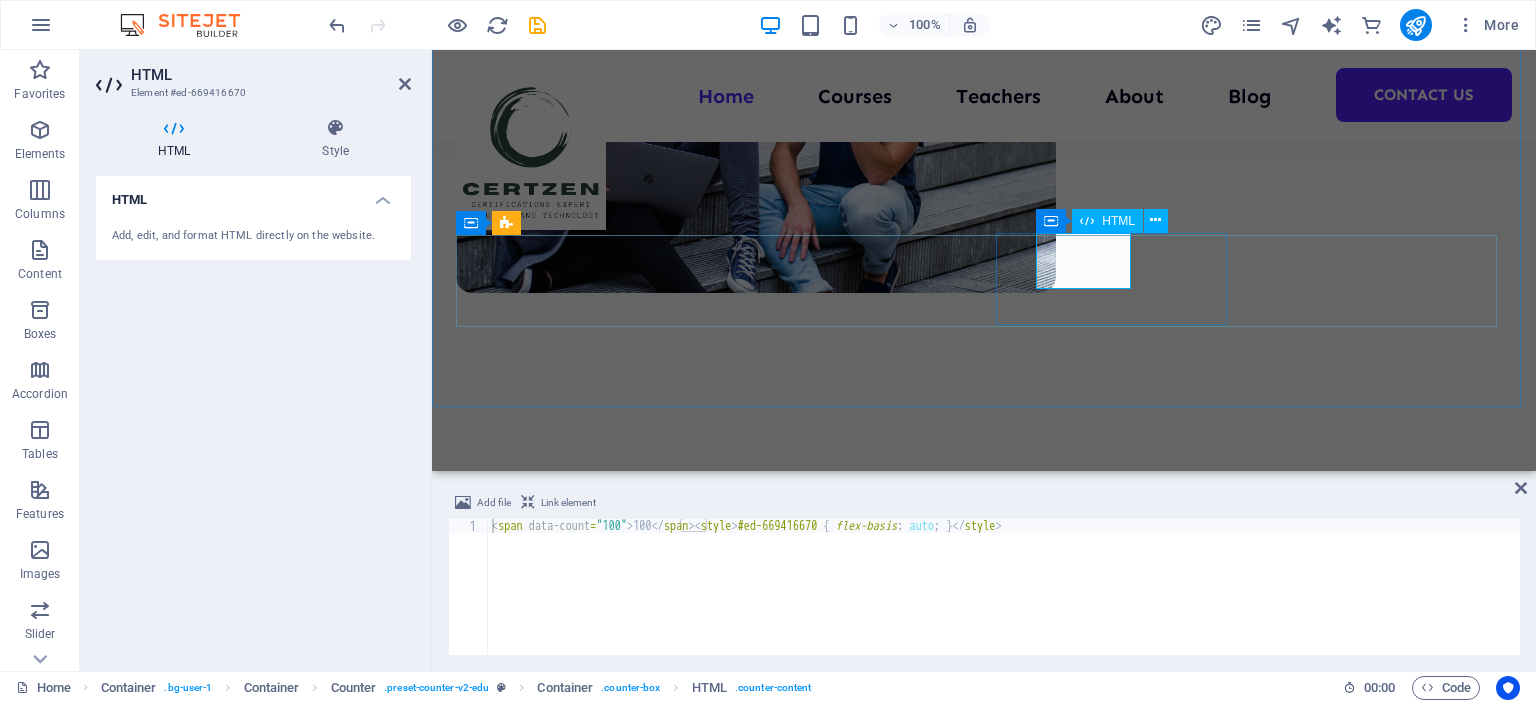 click on "100" at bounding box center (573, 1844) 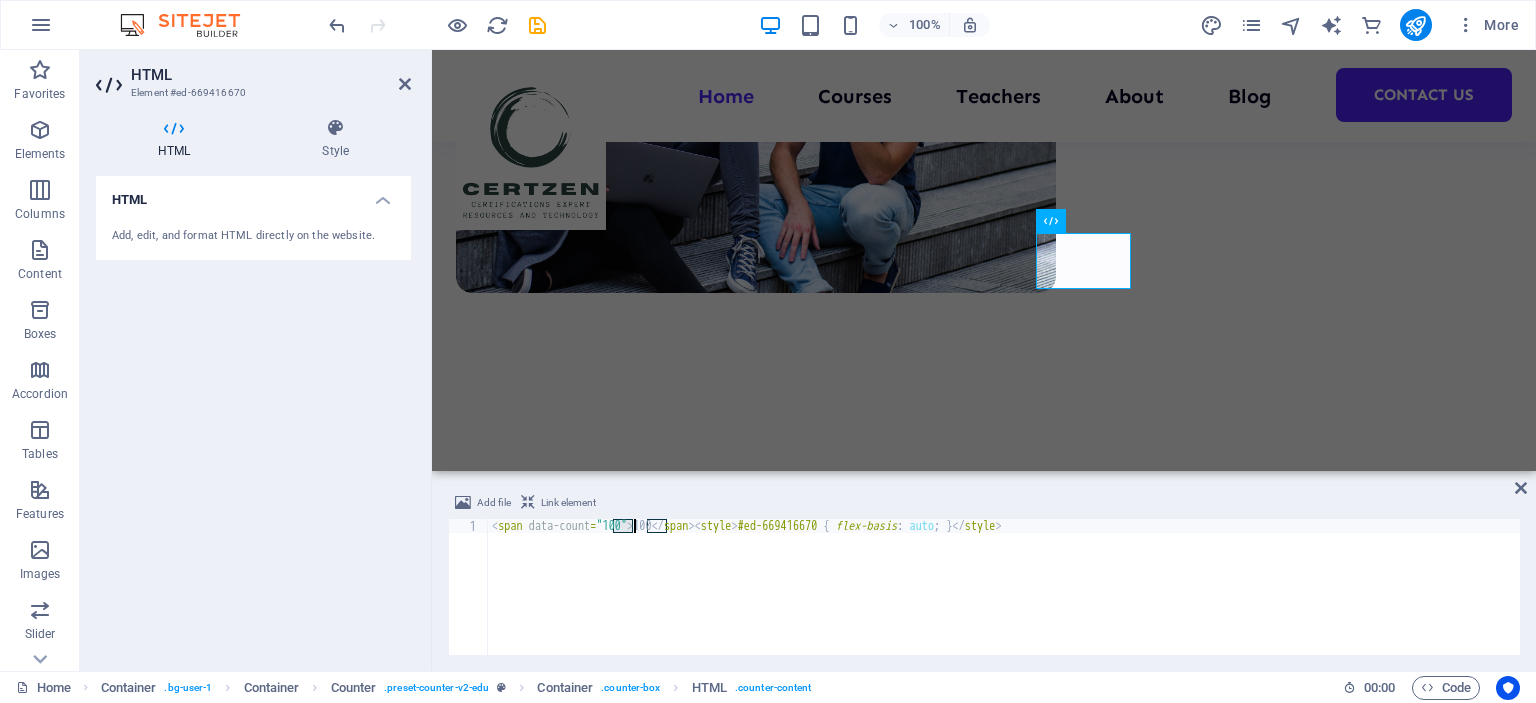 drag, startPoint x: 616, startPoint y: 523, endPoint x: 631, endPoint y: 523, distance: 15 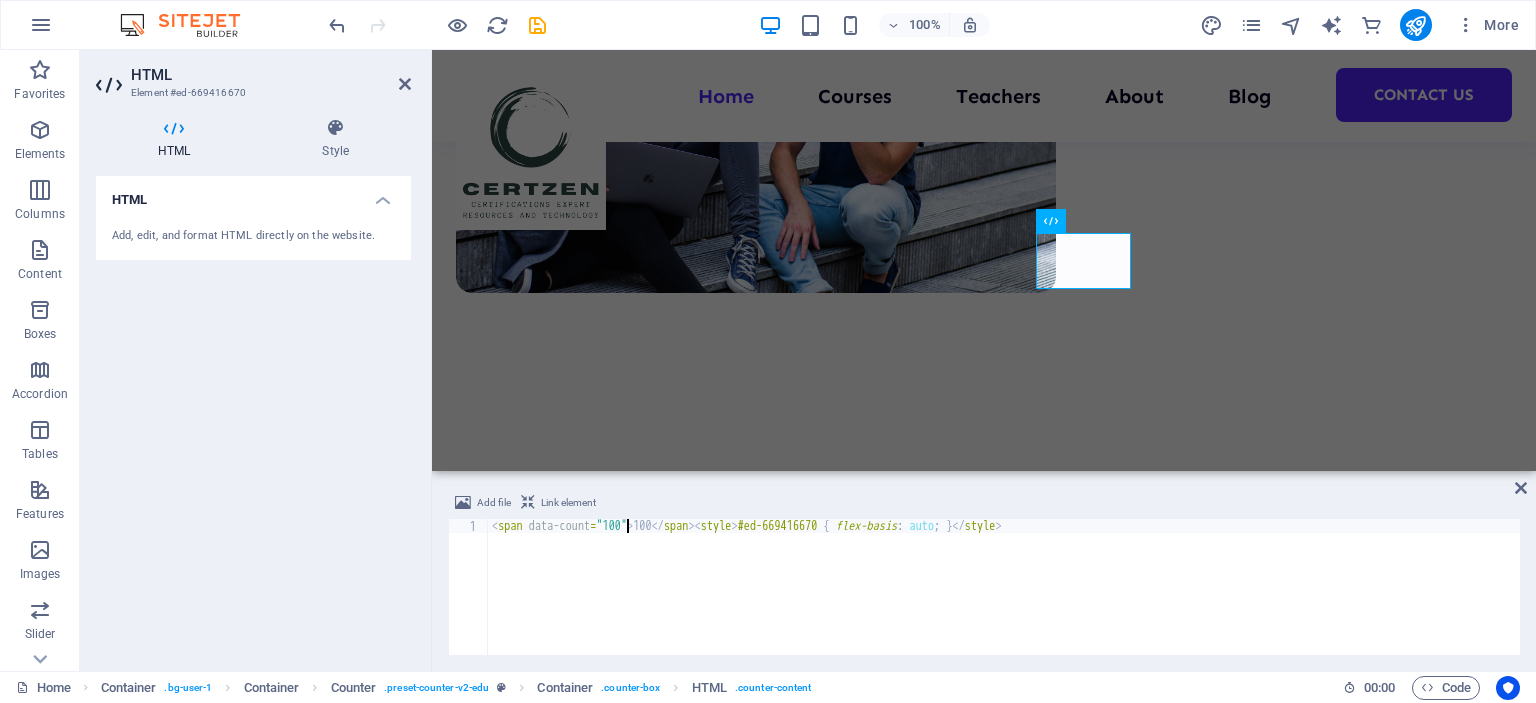 click on "< span   data-count = "100" > 100 </ span > < style > #ed-669416670   {   flex-basis :   auto ;   } </ style >" at bounding box center [1004, 601] 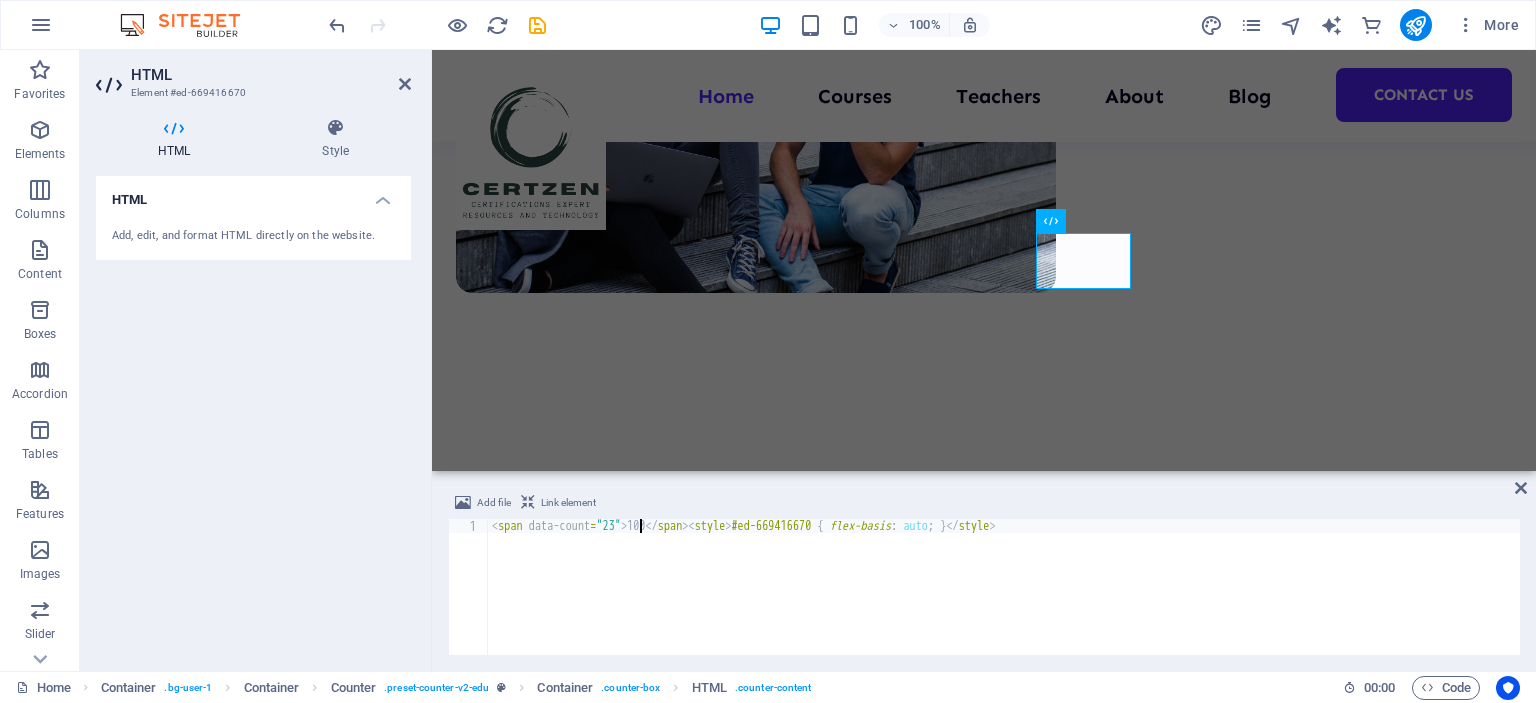 scroll, scrollTop: 0, scrollLeft: 12, axis: horizontal 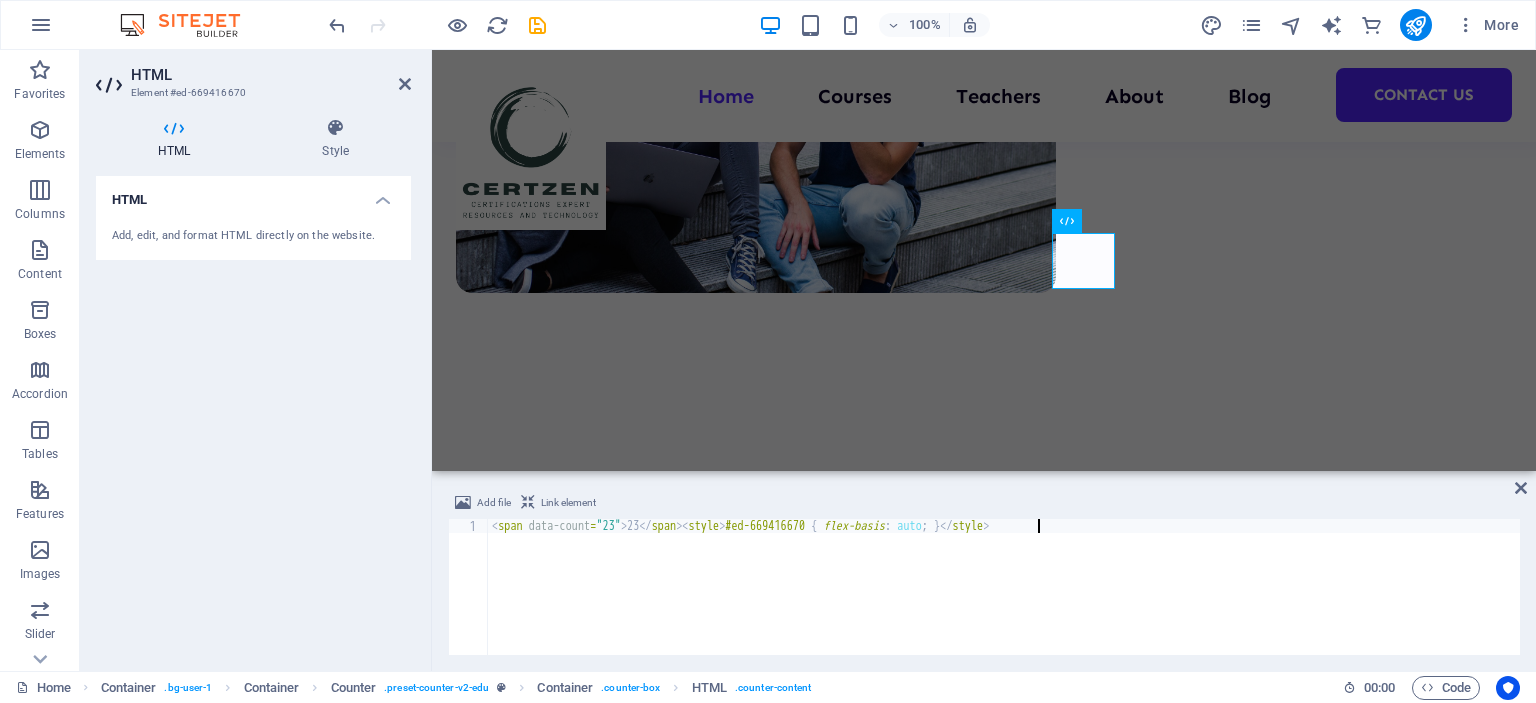 click on "< span   data-count = "23" > 23 </ span > < style > #ed-669416670   {   flex-basis :   auto ;   } </ style >" at bounding box center [1004, 601] 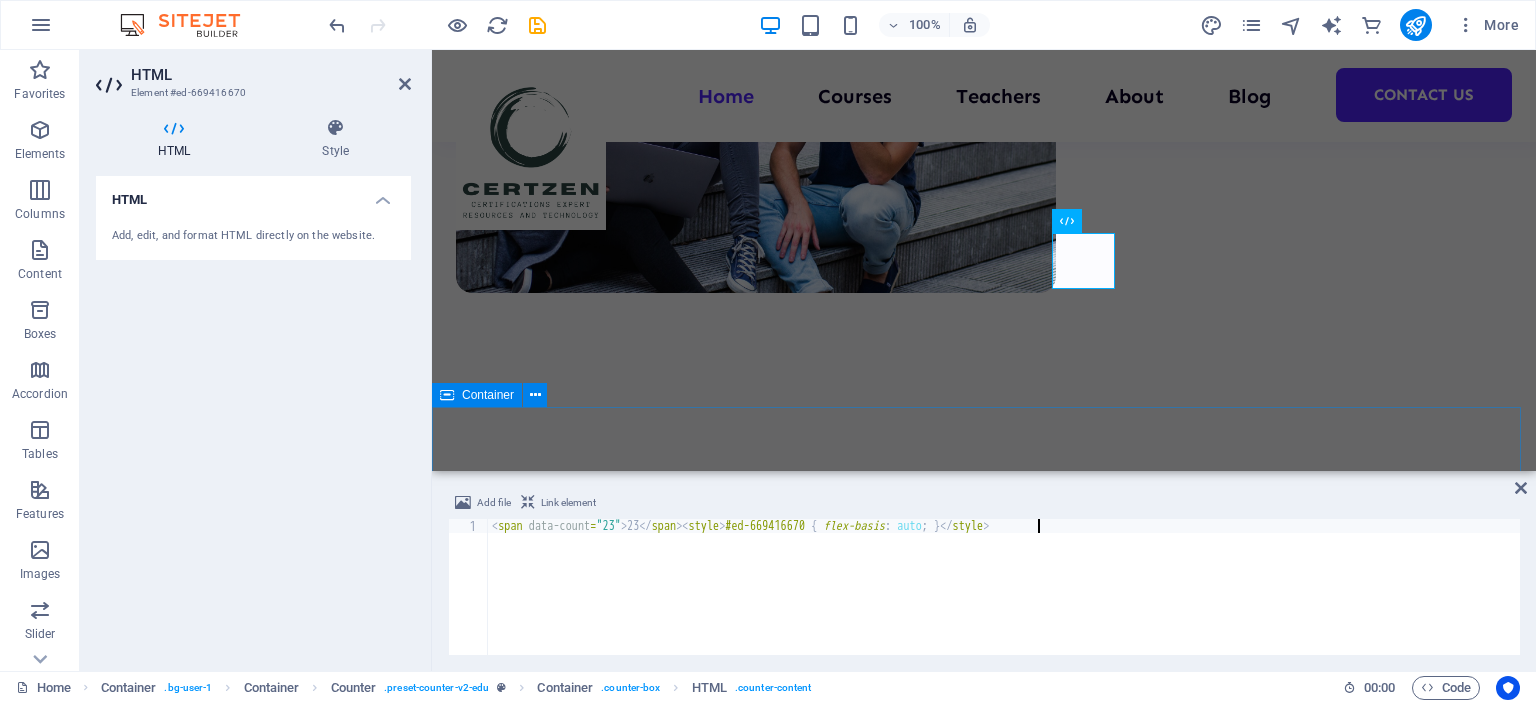 type on "<span data-count="23">23</span><style>#ed-669416670 { flex-basis: auto; }</style>" 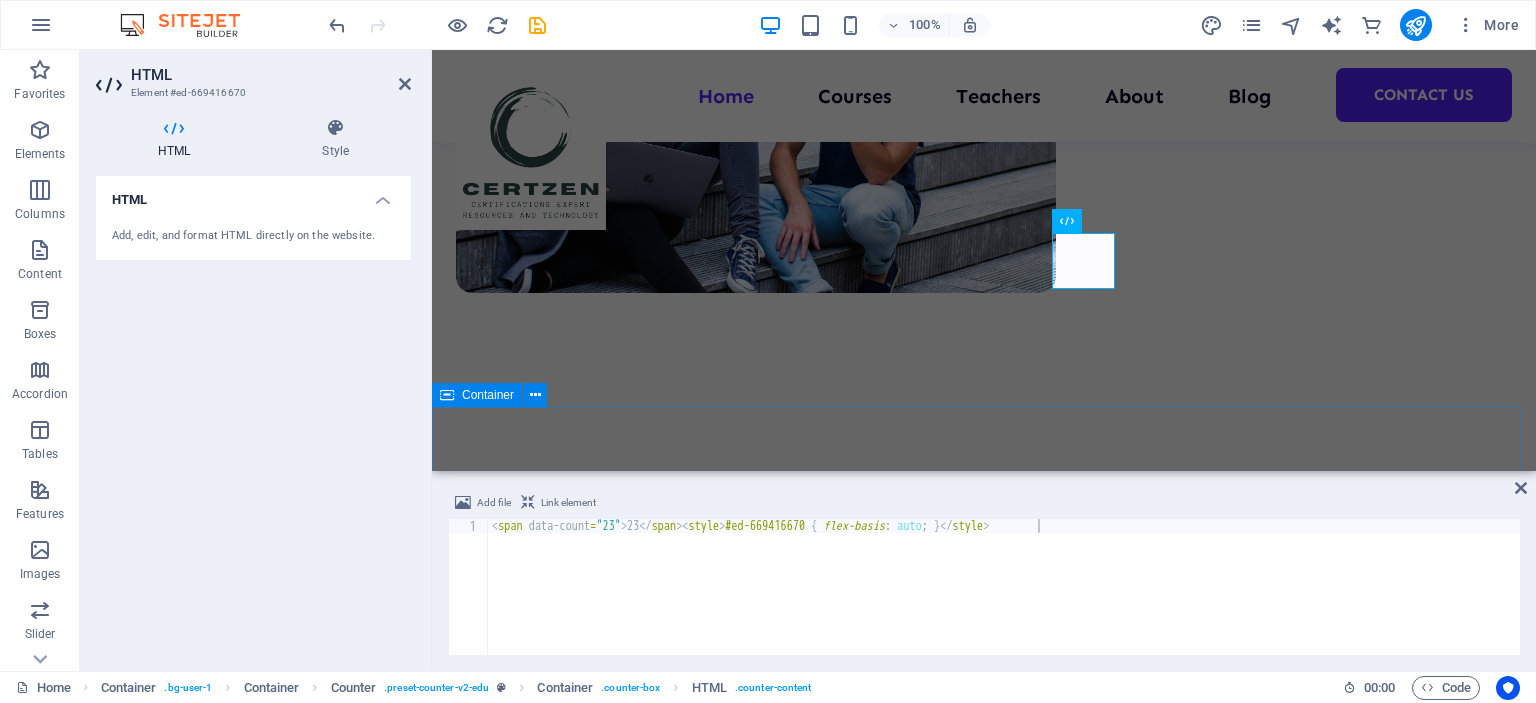 click on "Renovaciones anuales, previa evaluación. All about us" at bounding box center [984, 2802] 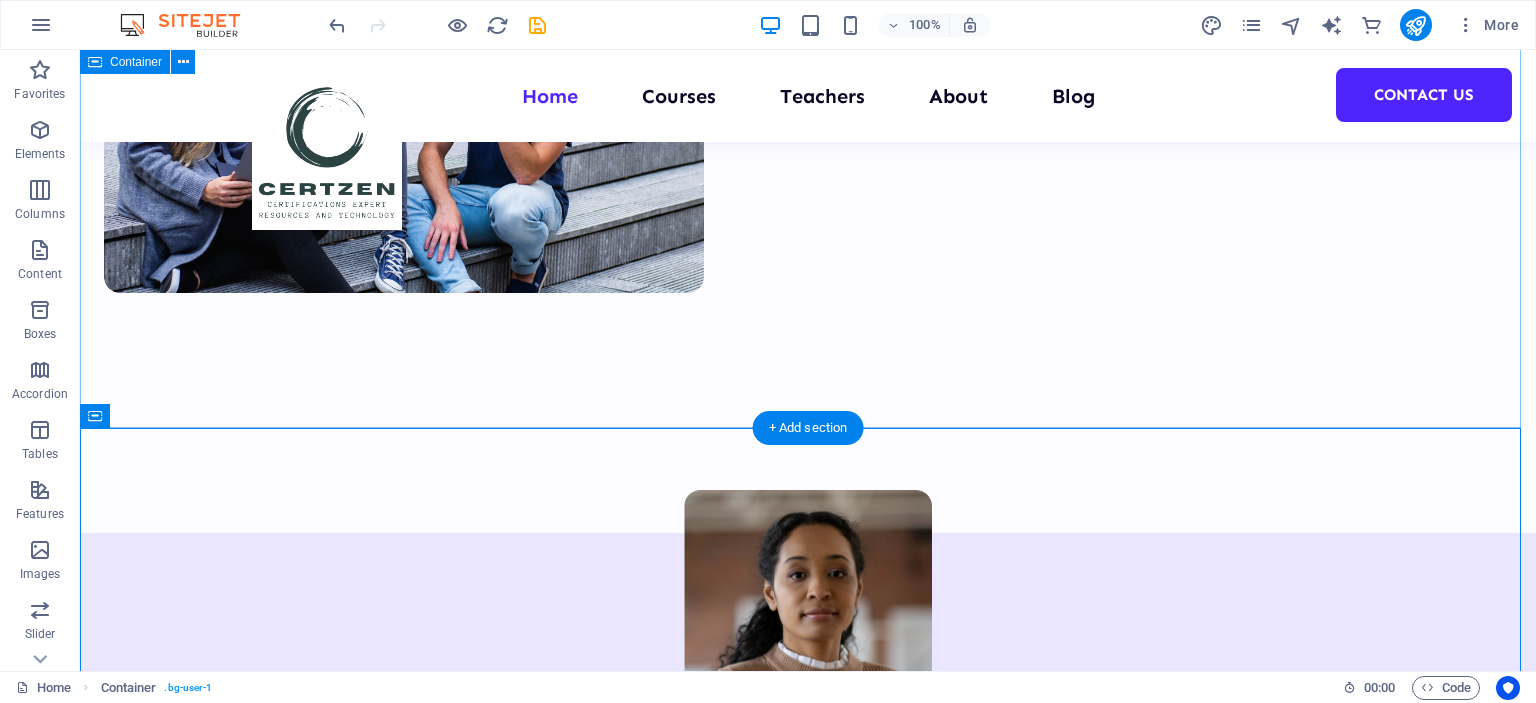 click on "[NUMBER] Students [NUMBER] Courses [NUMBER] TEACHERS" at bounding box center (808, 1414) 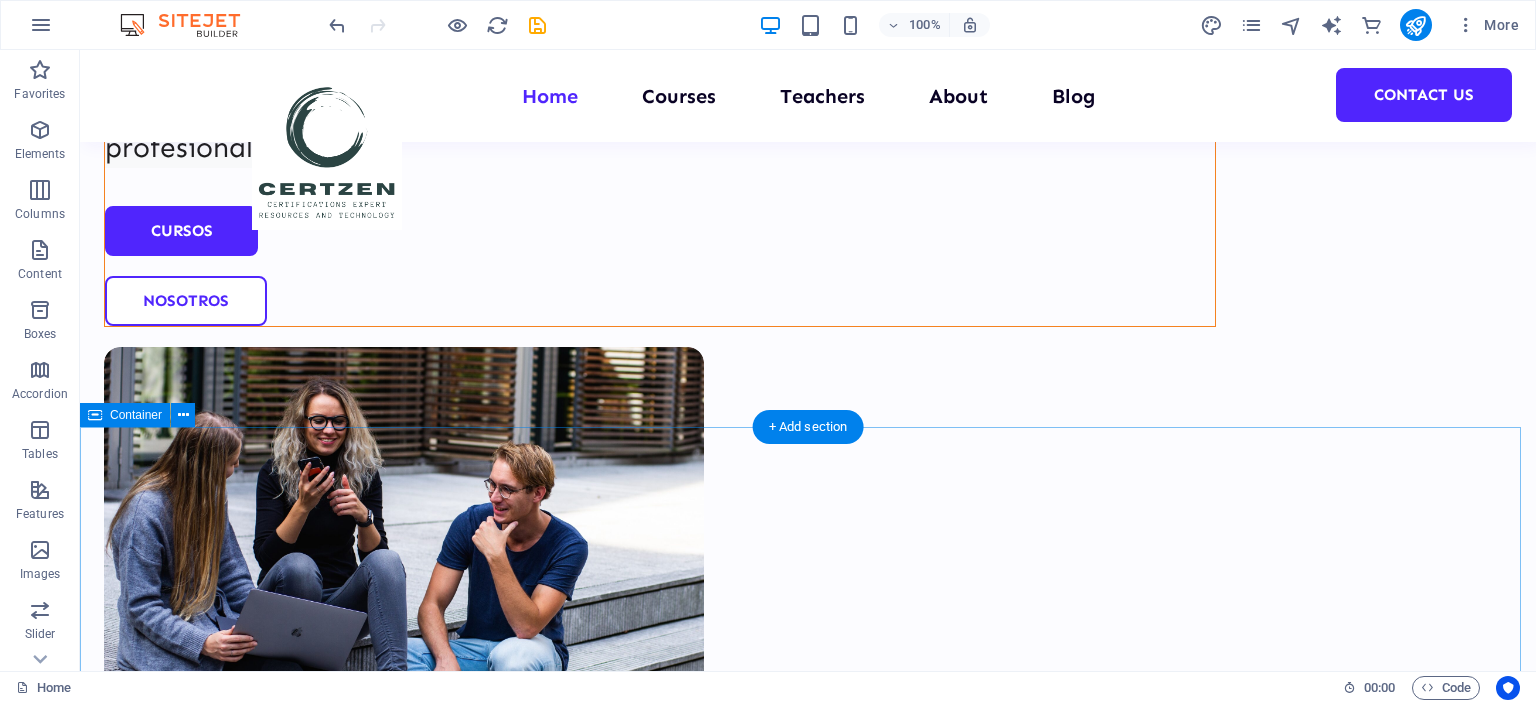 scroll, scrollTop: 900, scrollLeft: 0, axis: vertical 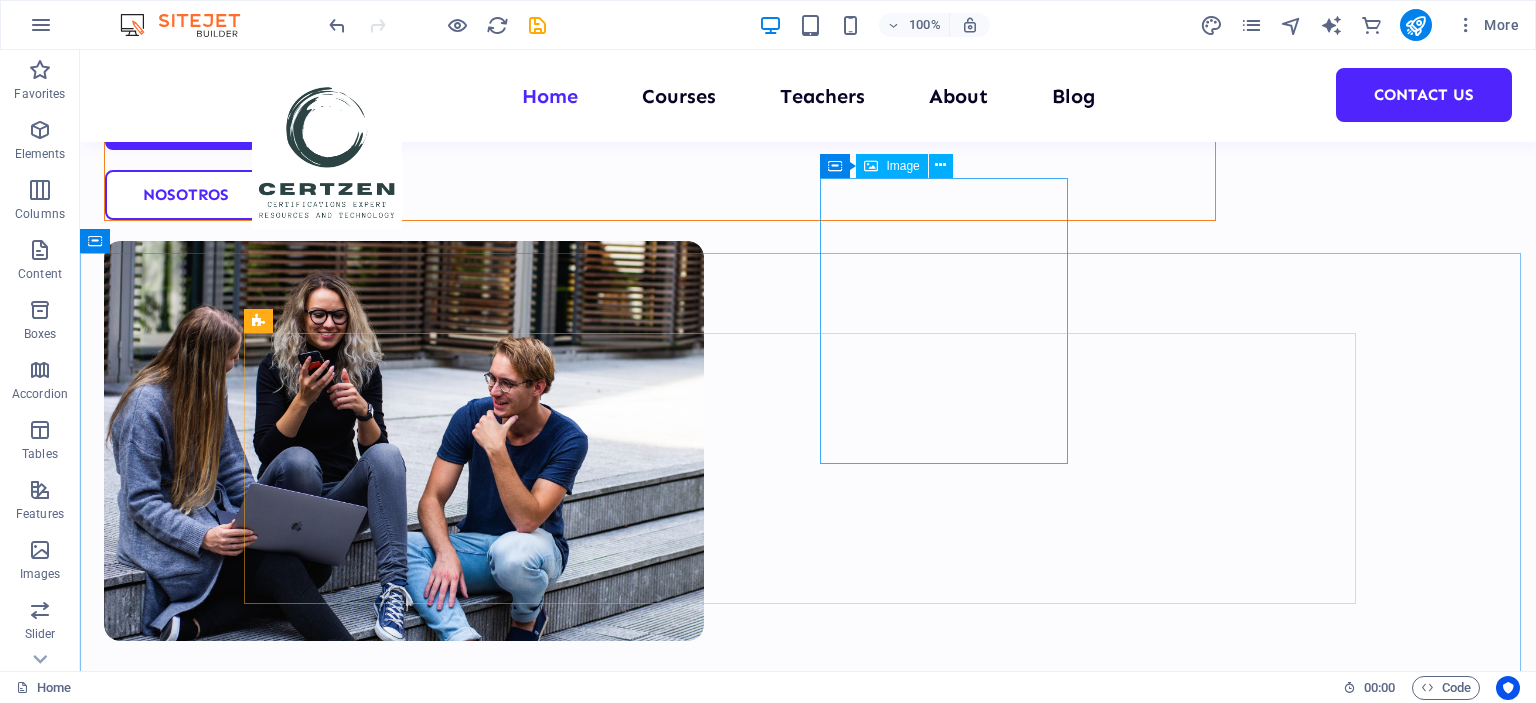 click on "Image" at bounding box center (902, 166) 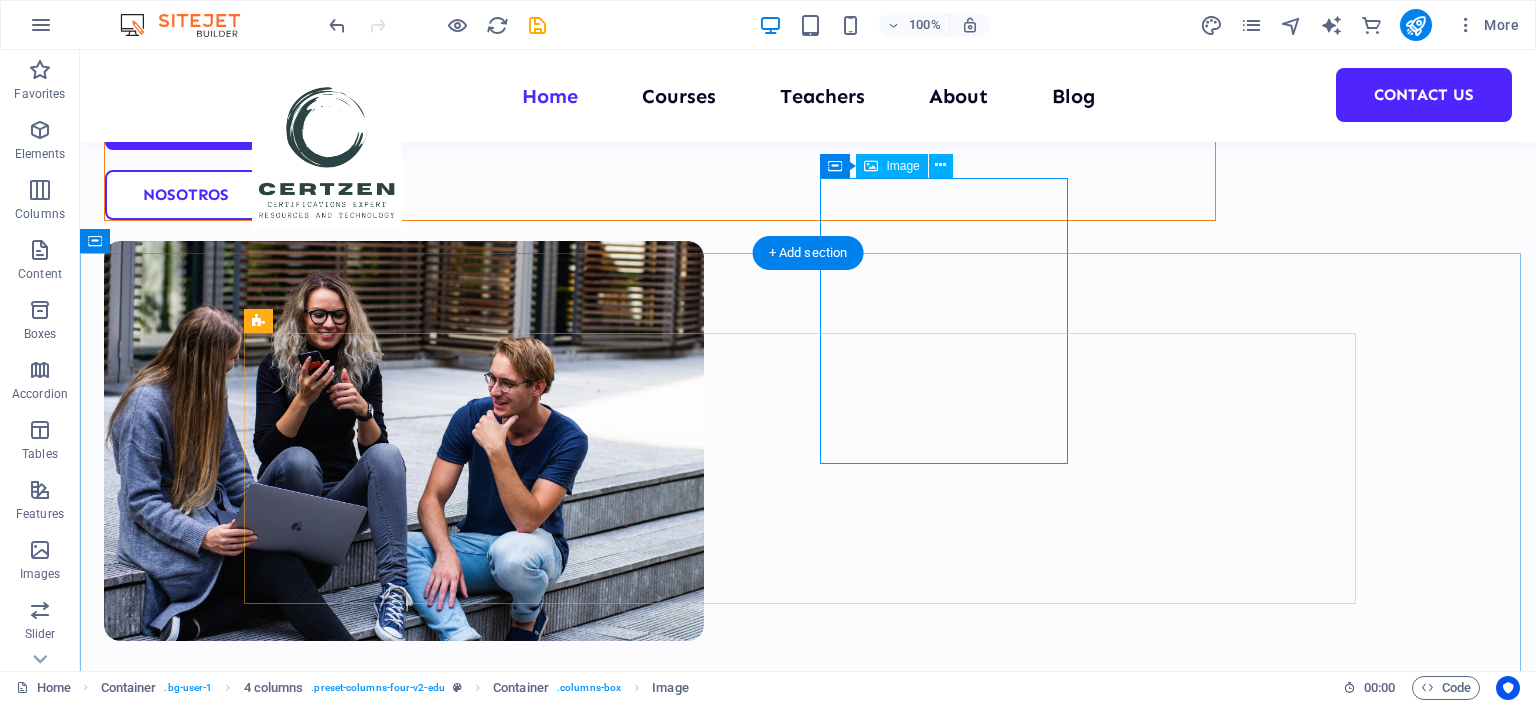 click at bounding box center [808, 1443] 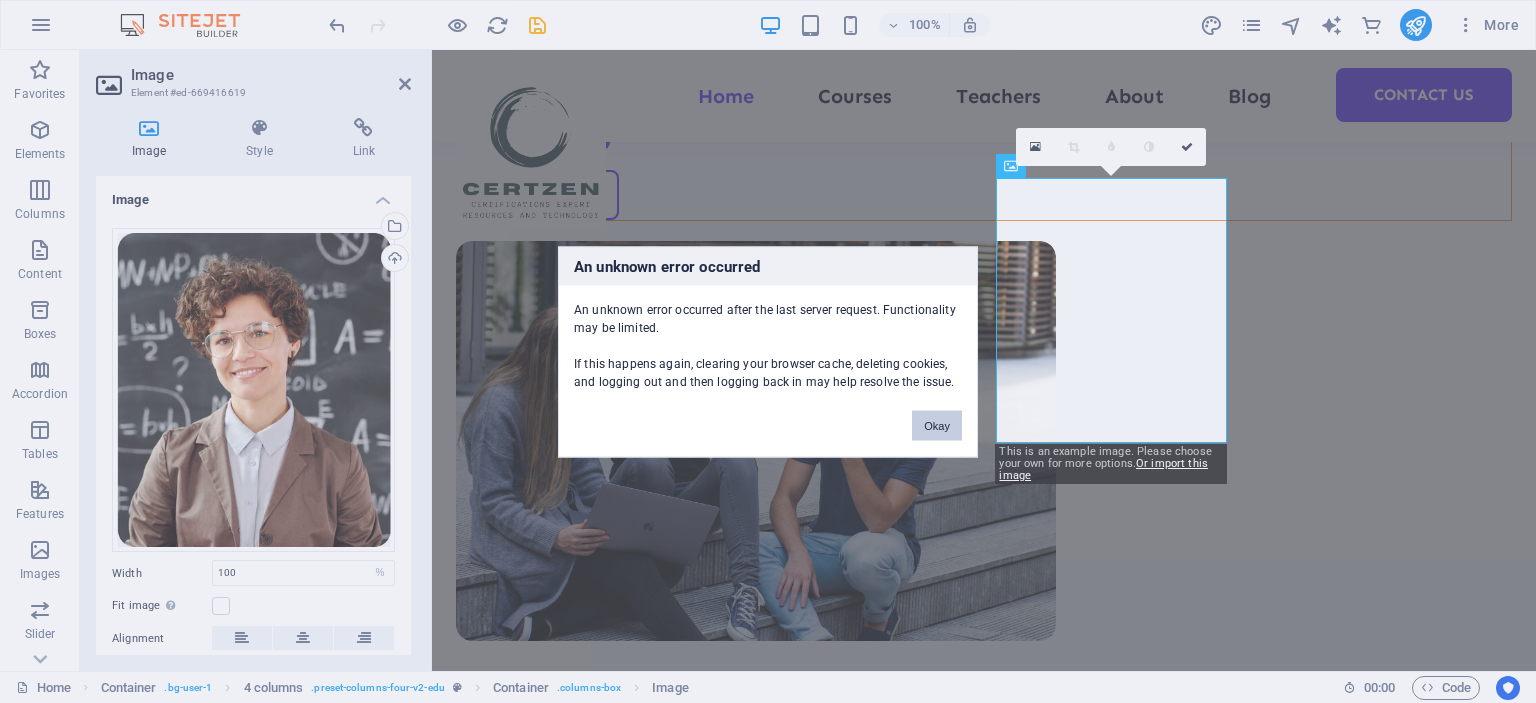 click on "Okay" at bounding box center (937, 425) 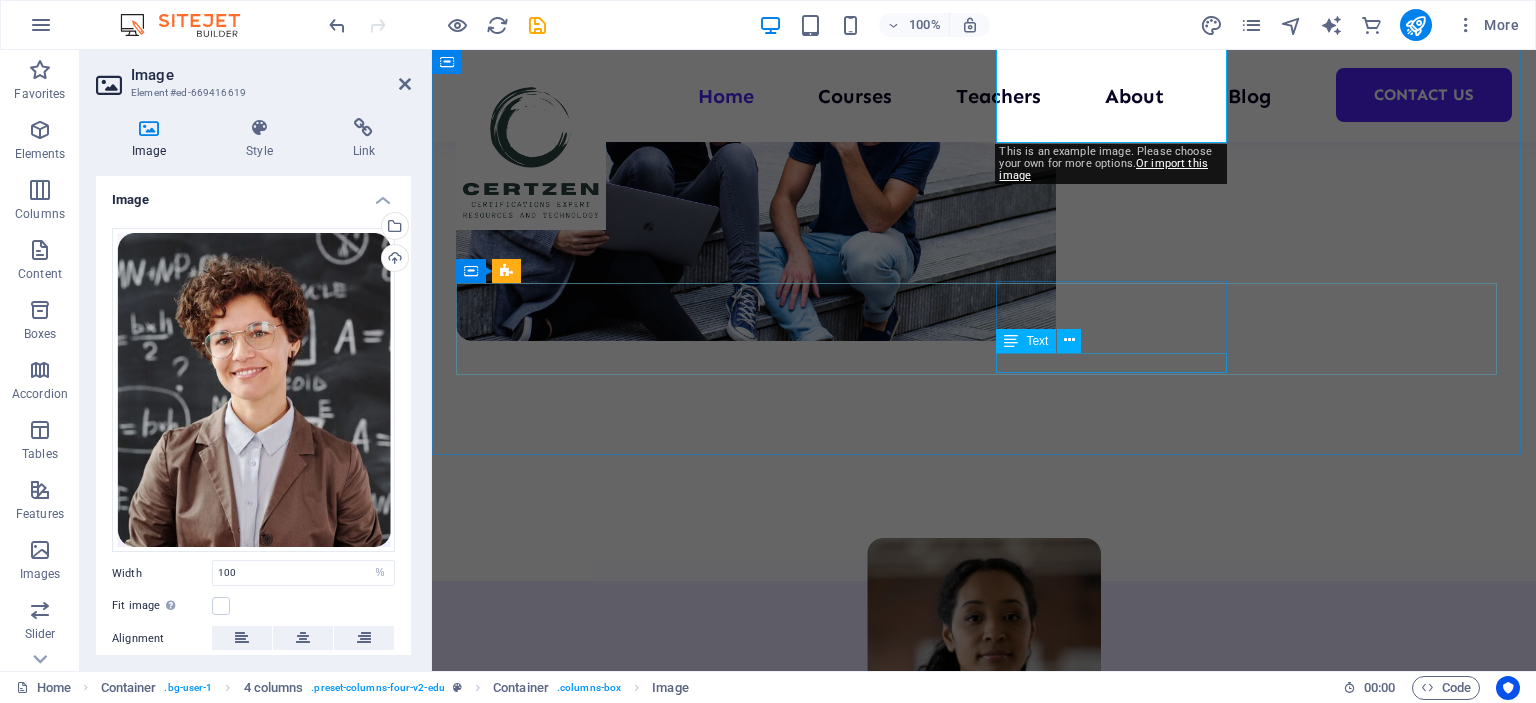 scroll, scrollTop: 1000, scrollLeft: 0, axis: vertical 